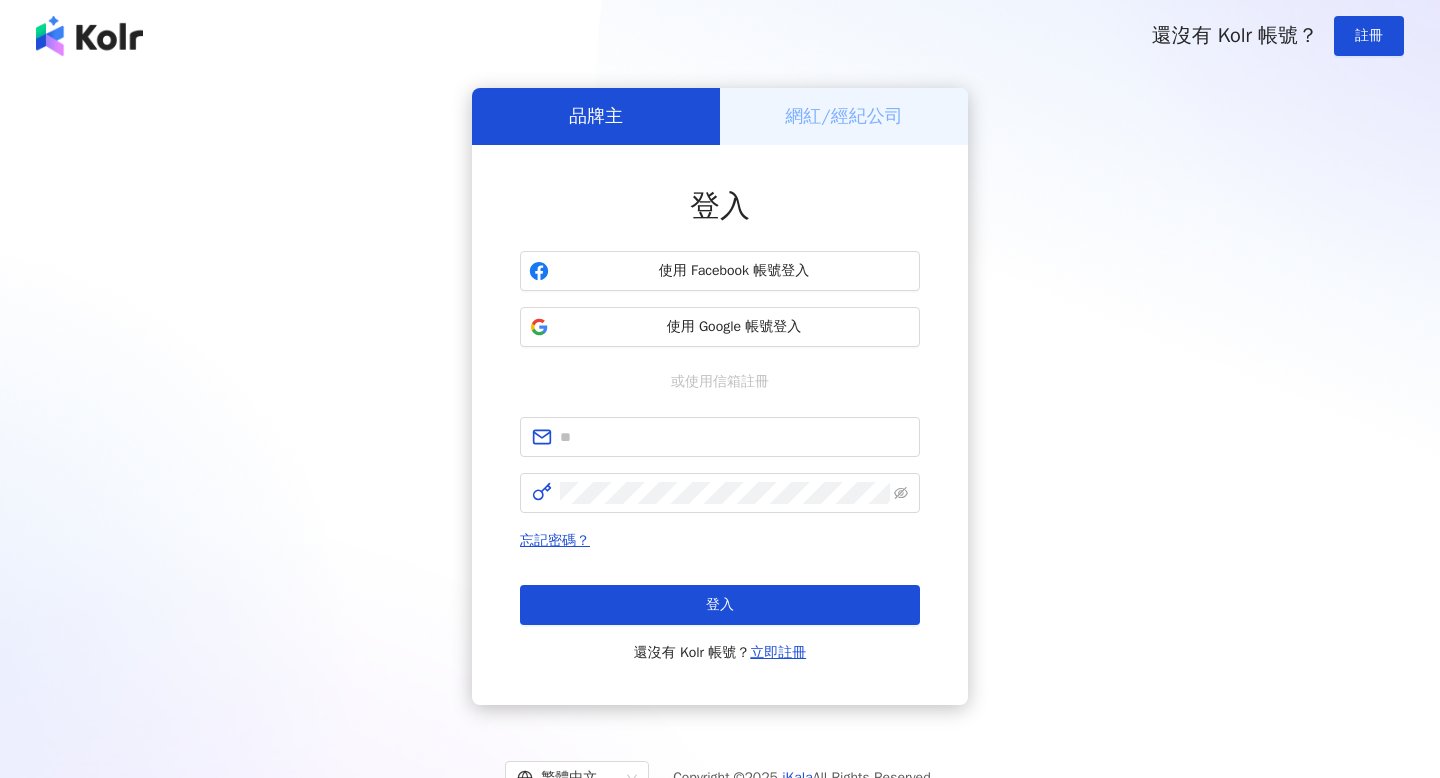 scroll, scrollTop: 0, scrollLeft: 0, axis: both 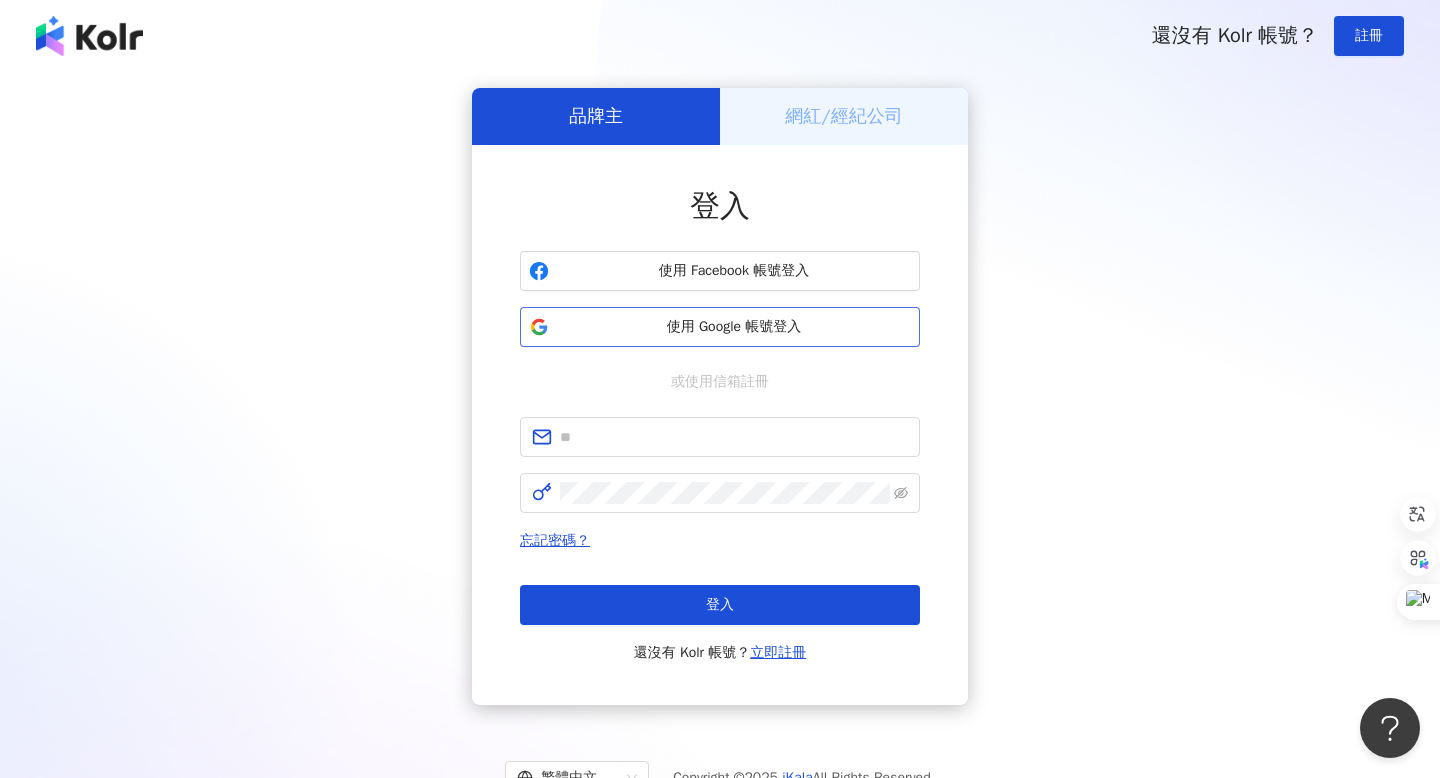 click on "使用 Google 帳號登入" at bounding box center (734, 327) 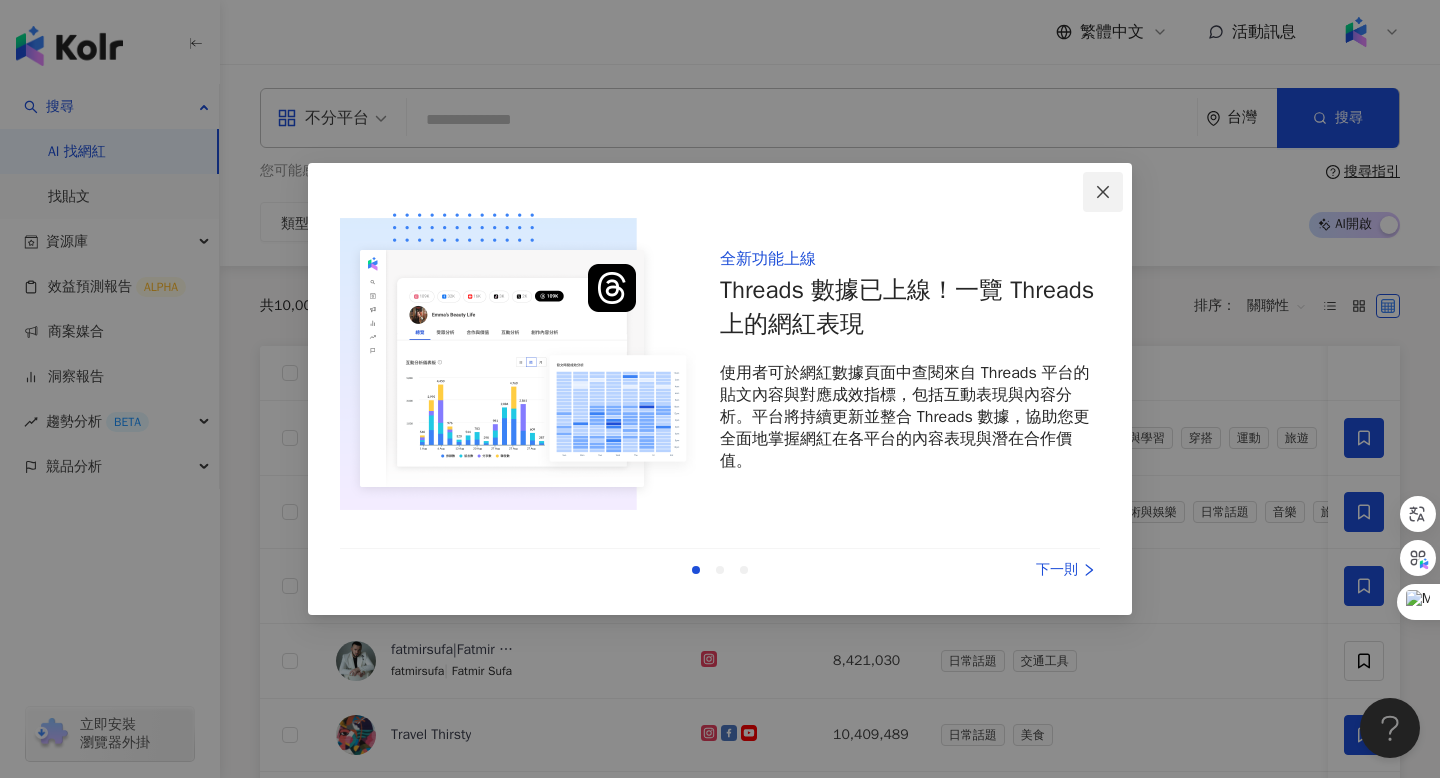 click 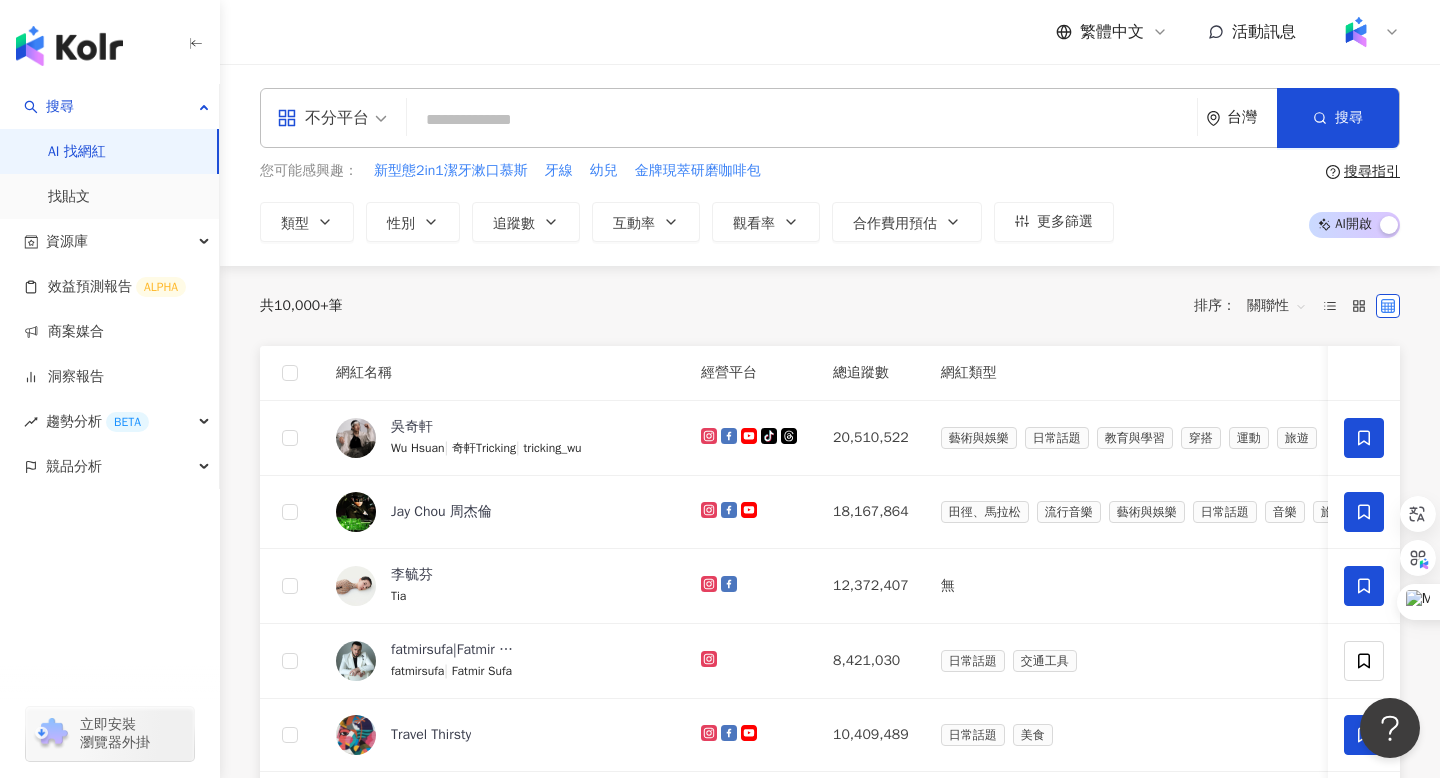 click at bounding box center [802, 120] 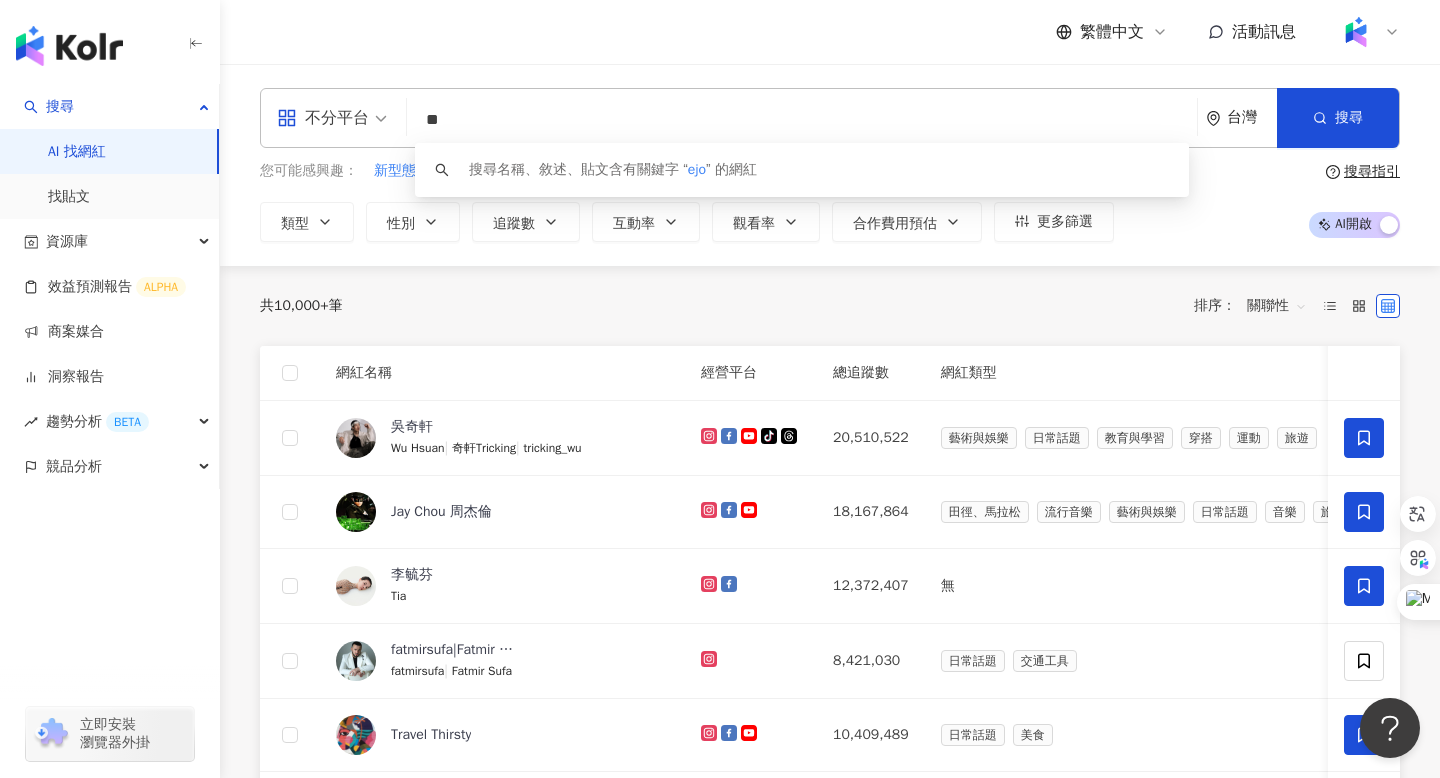 type on "*" 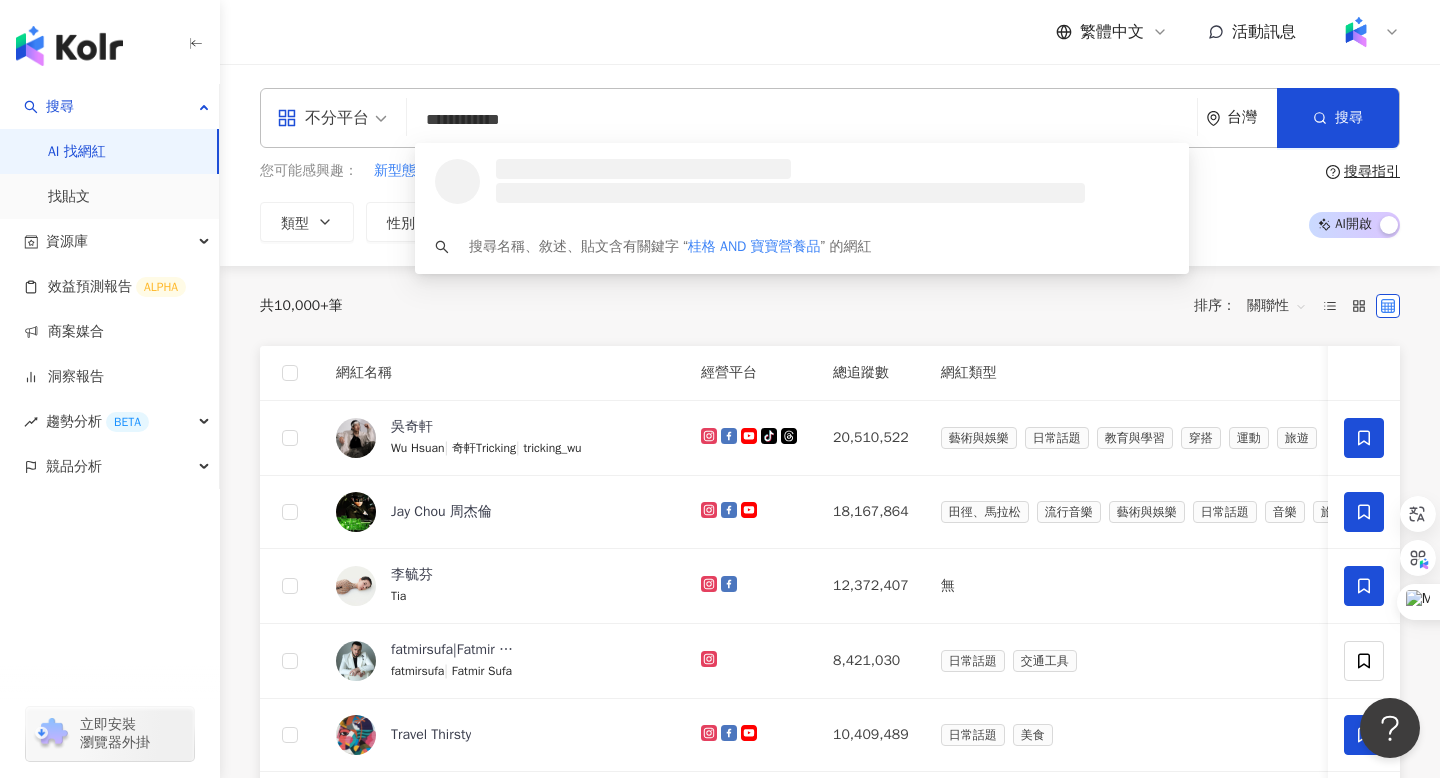 click on "**********" at bounding box center [802, 120] 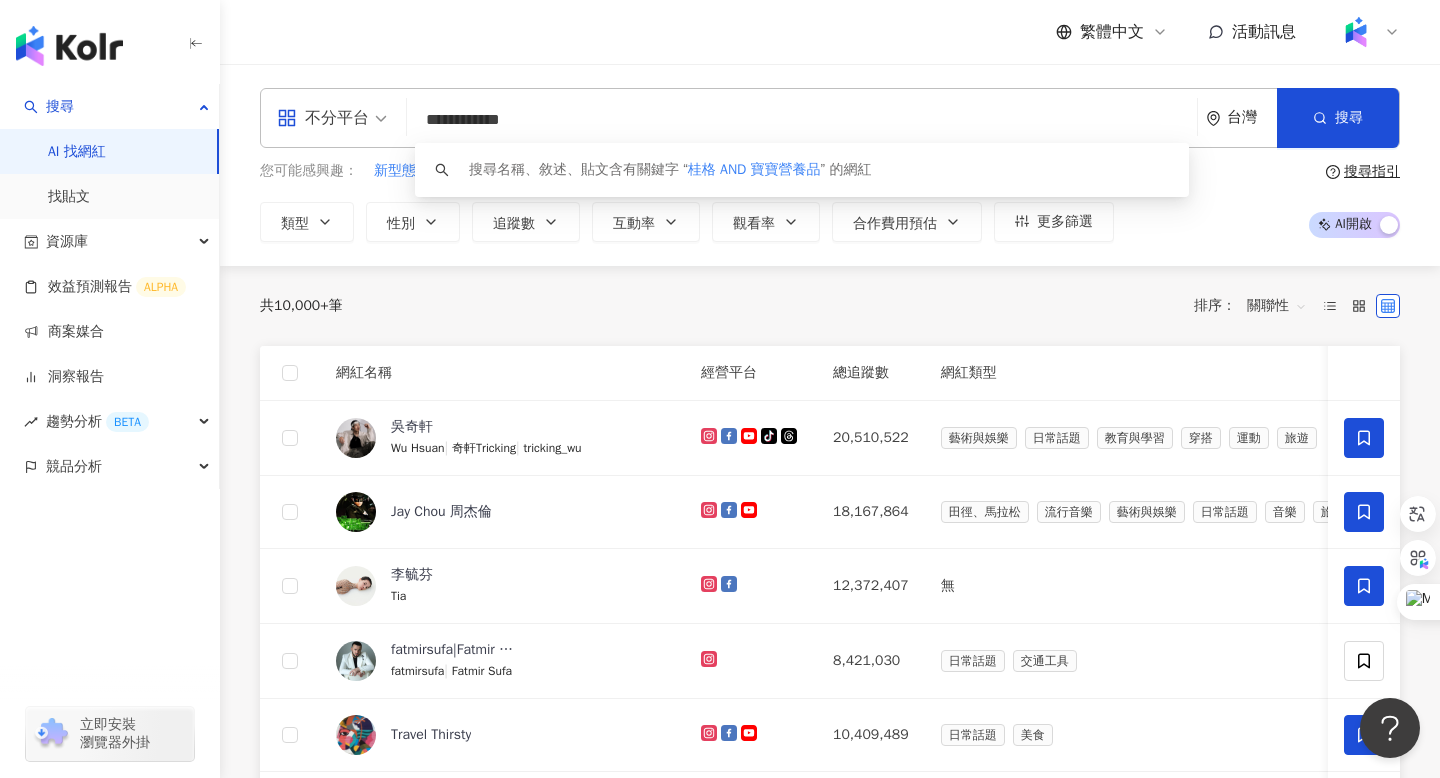 click on "**********" at bounding box center [802, 120] 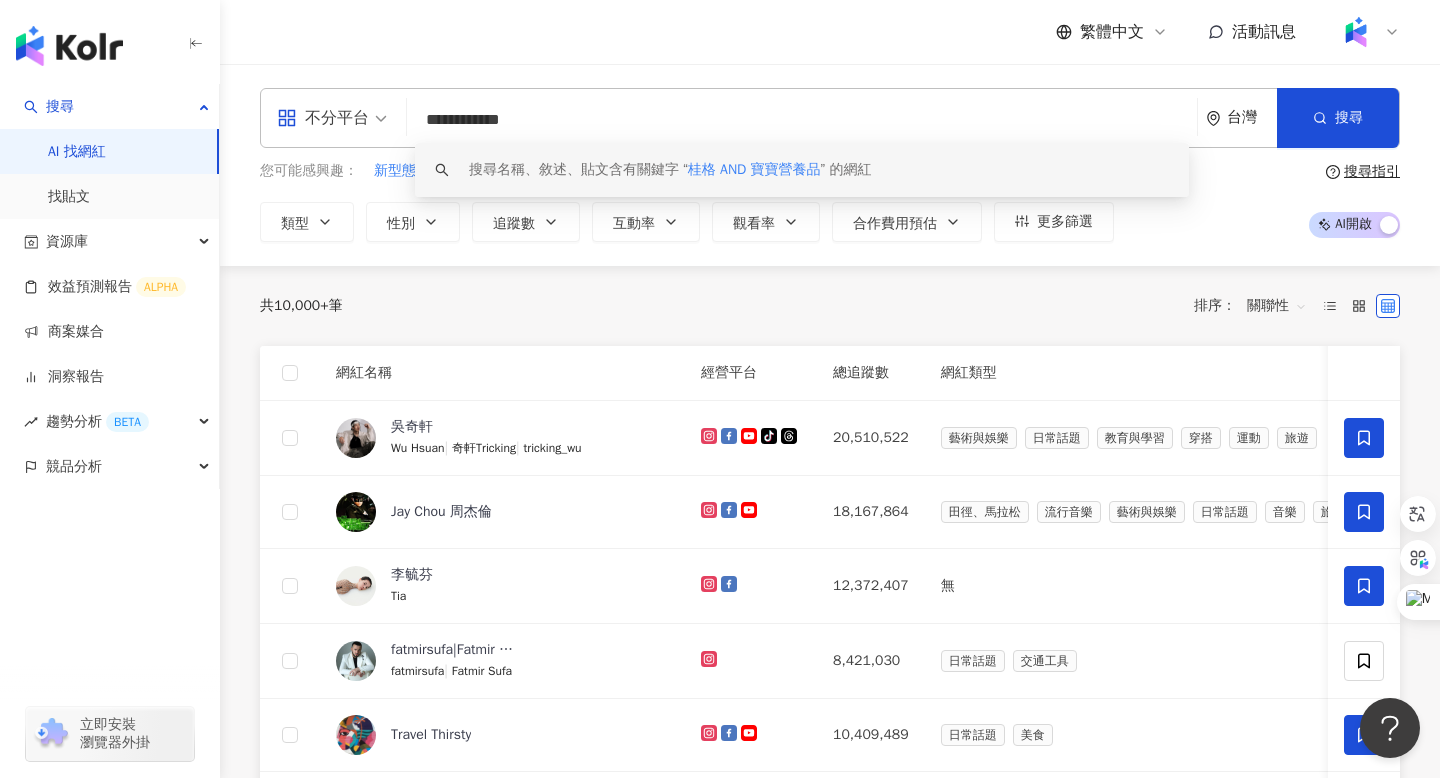 click on "**********" at bounding box center (802, 120) 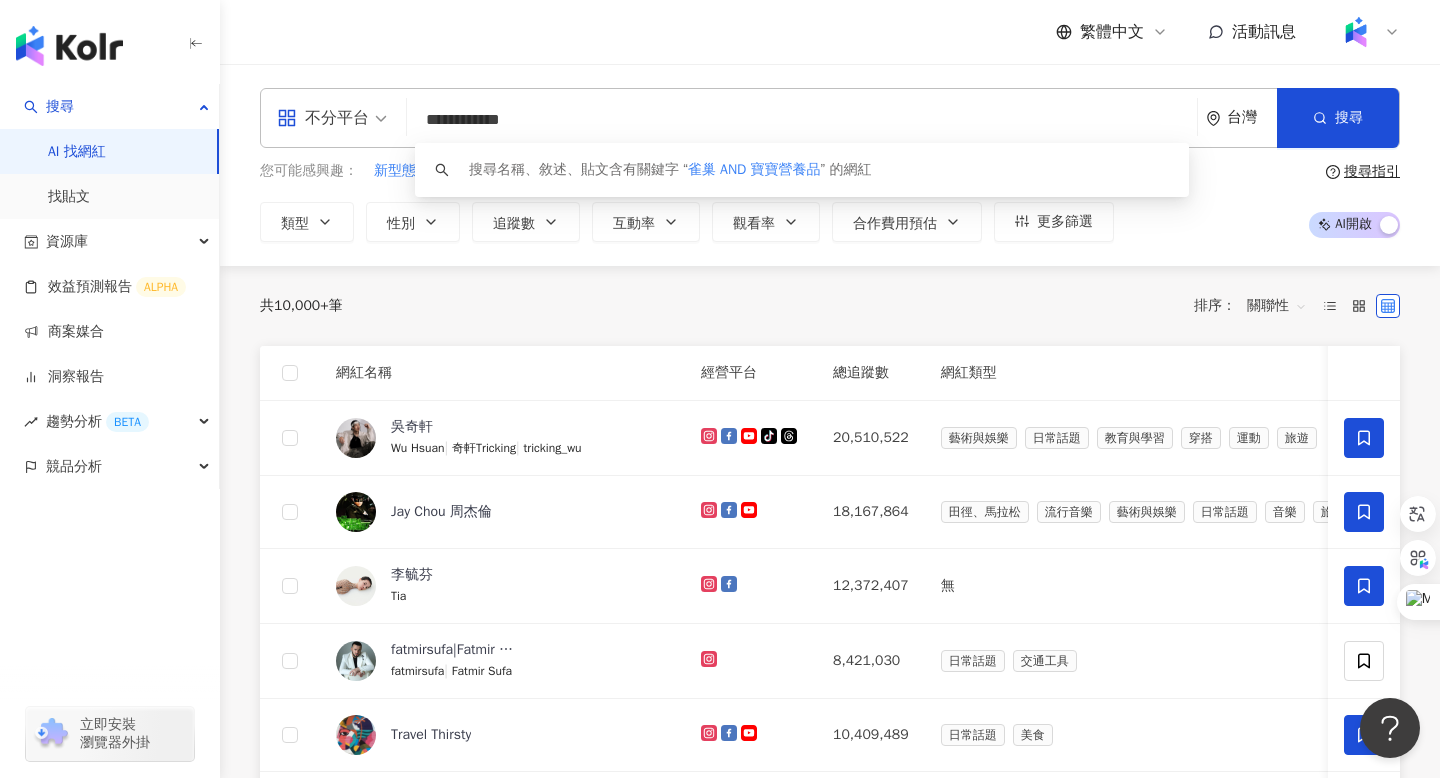 type on "**********" 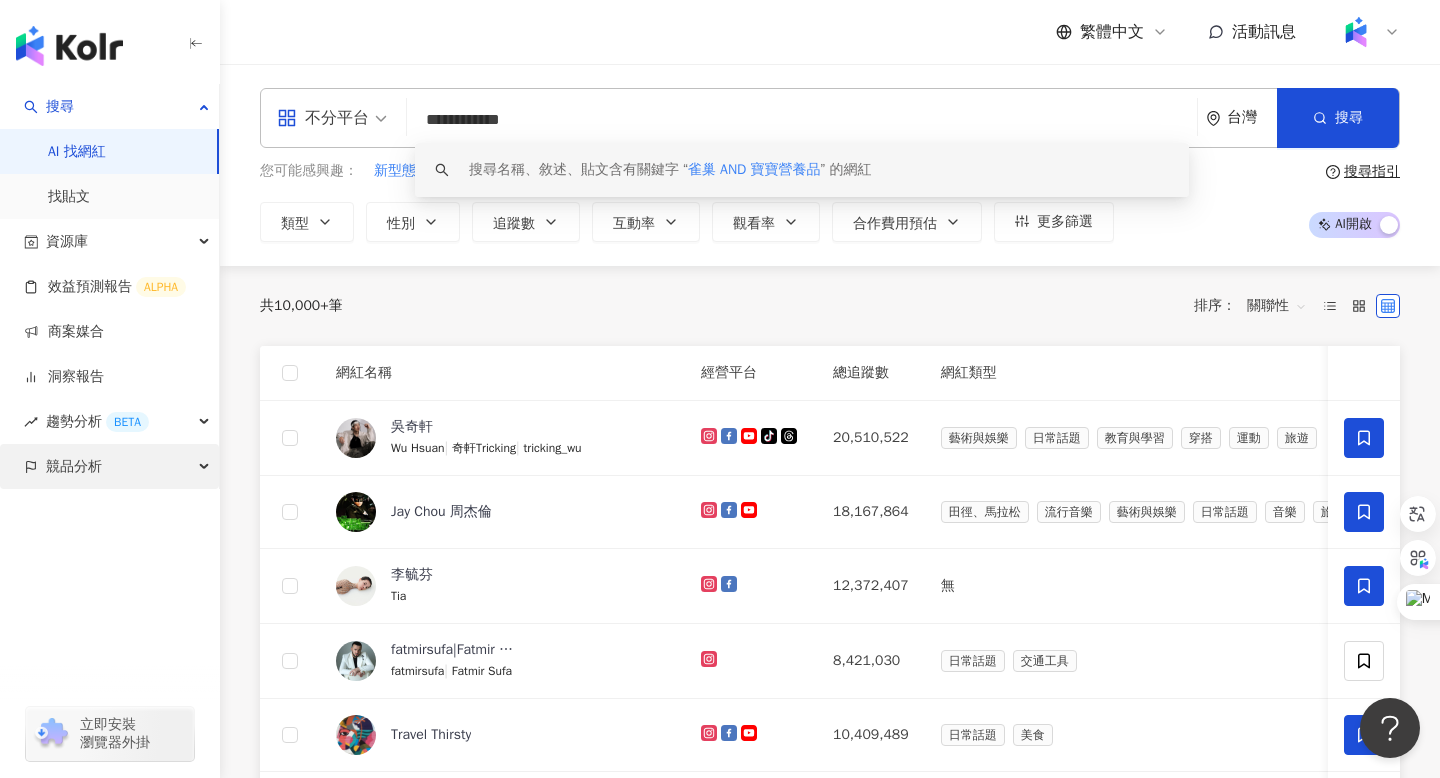 click on "競品分析" at bounding box center [74, 466] 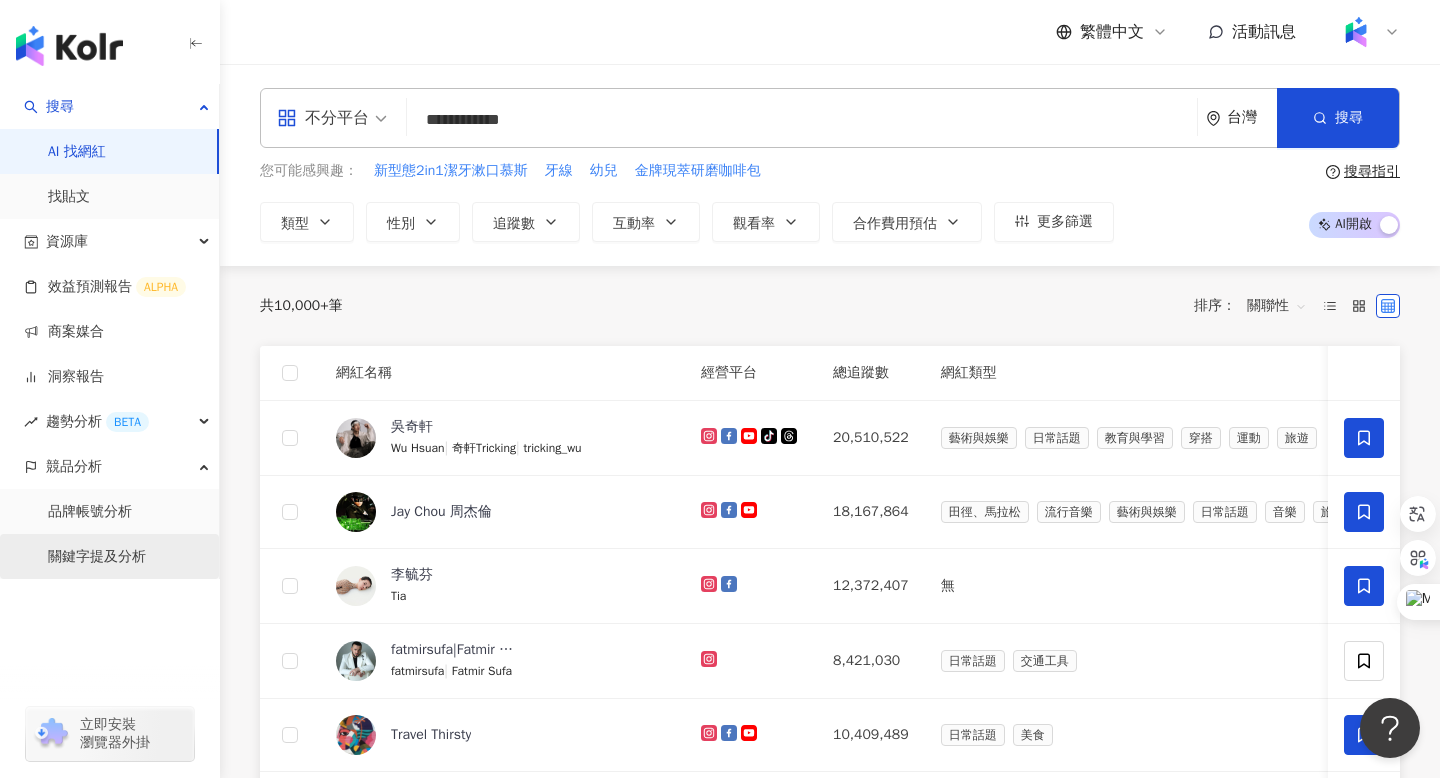 click on "關鍵字提及分析" at bounding box center [97, 557] 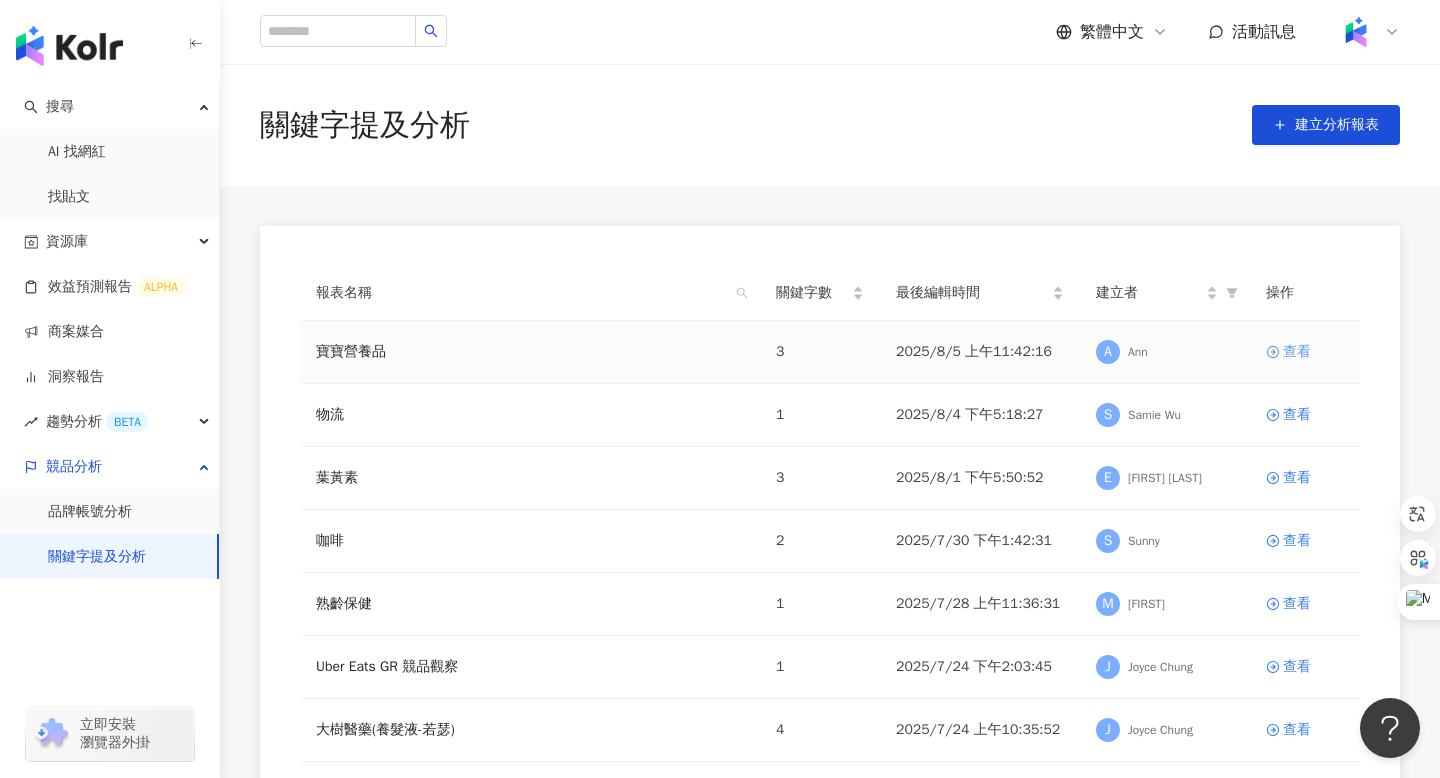 click on "查看" at bounding box center (1297, 352) 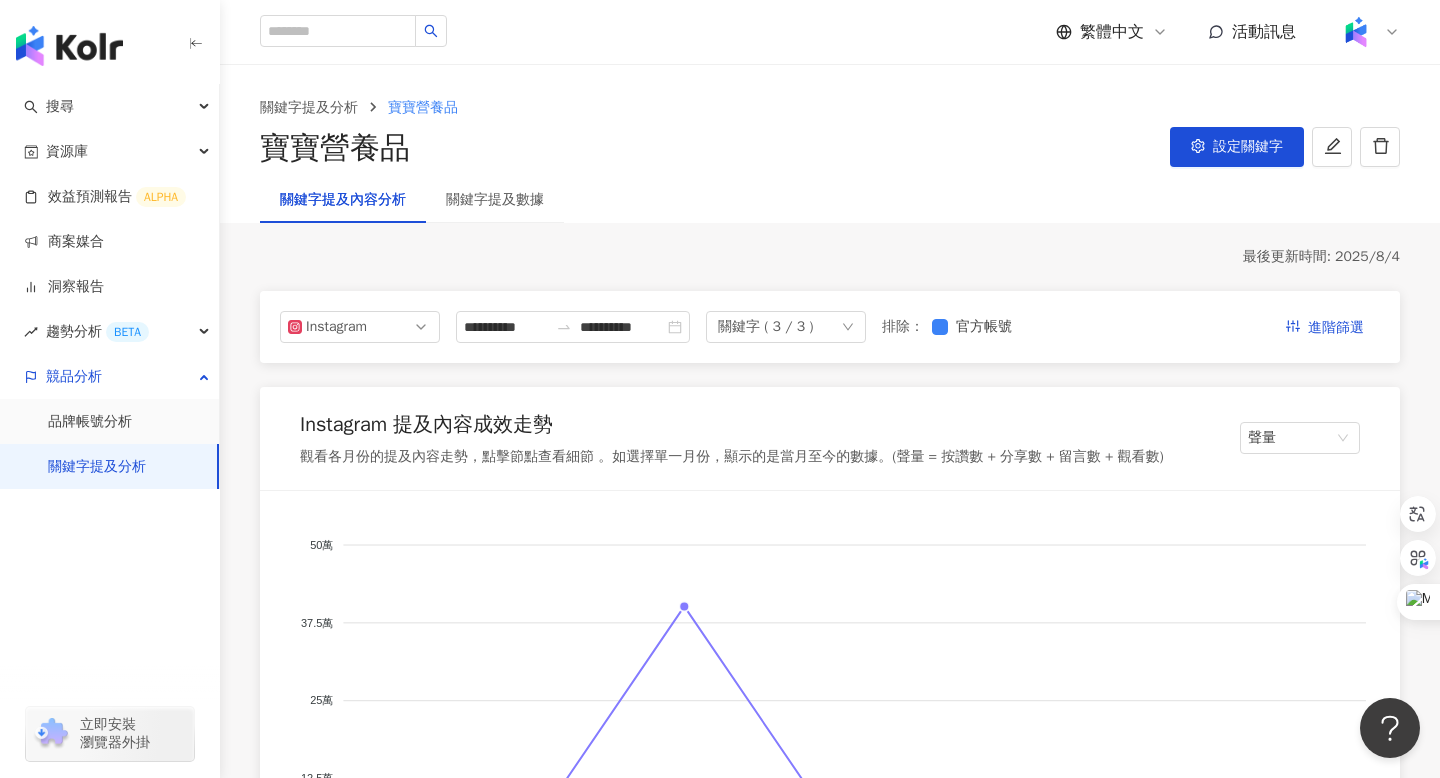 click on "關鍵字
( 3 / 3 )" at bounding box center (765, 327) 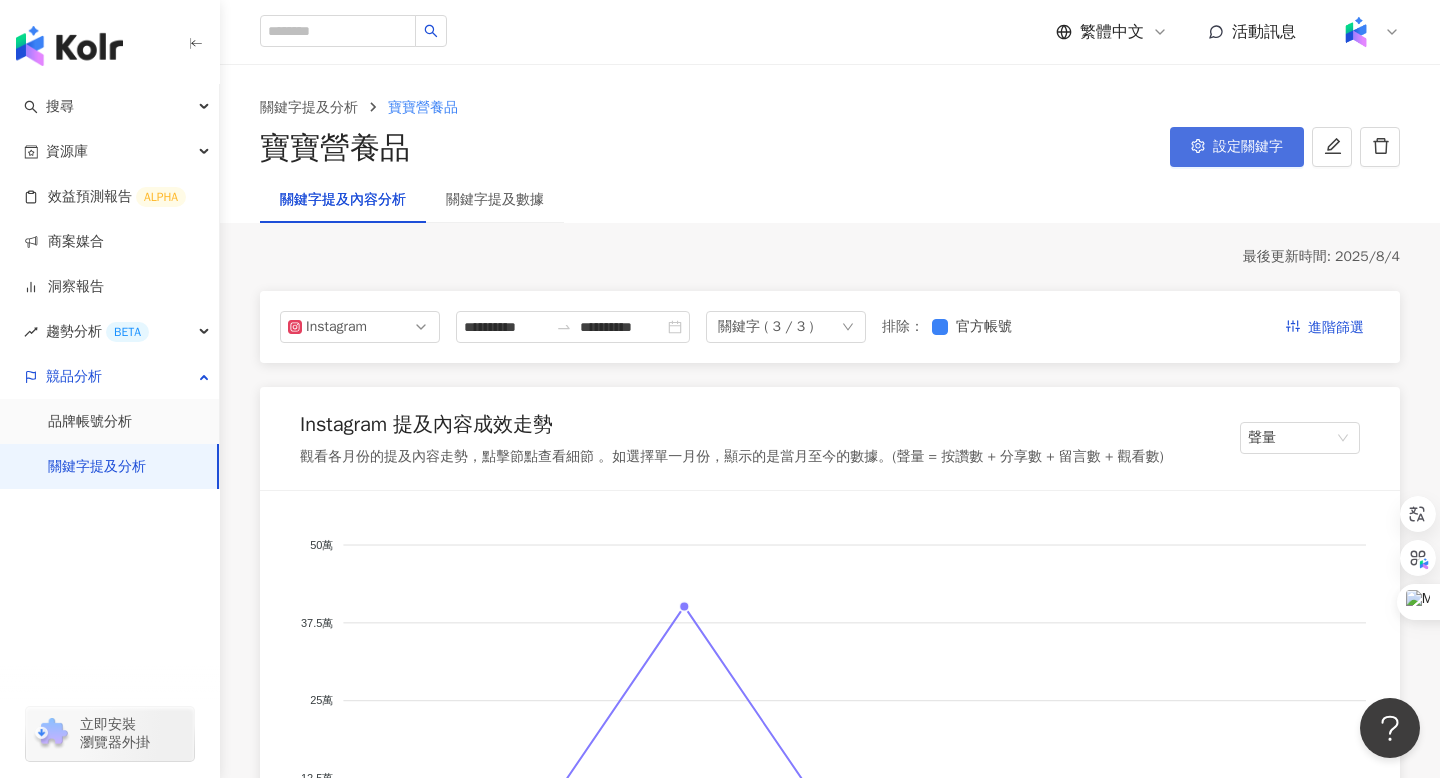click on "設定關鍵字" at bounding box center [1248, 147] 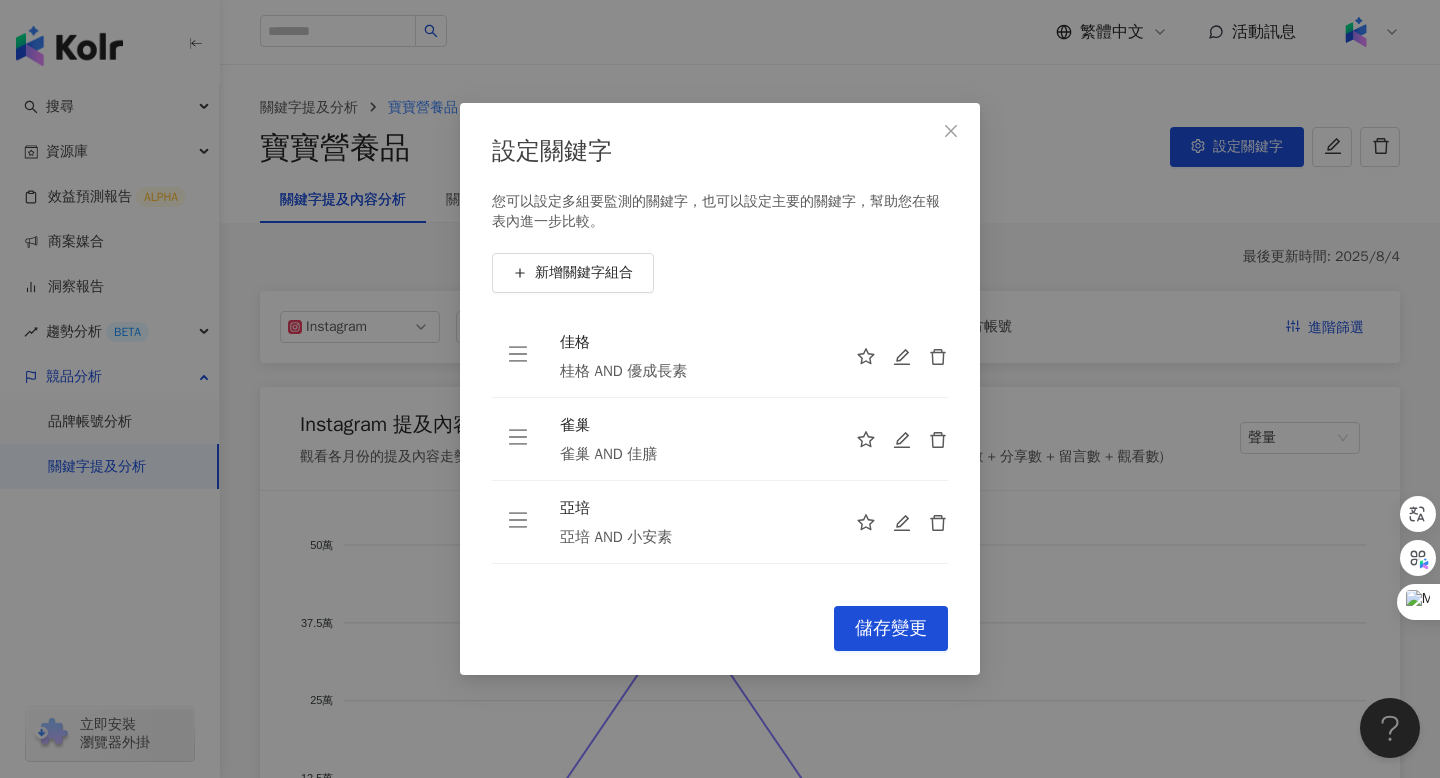 click on "設定關鍵字 您可以設定多組要監測的關鍵字，也可以設定主要的關鍵字，幫助您在報表內進一步比較。 新增關鍵字組合 佳格 桂格 AND 優成長素 雀巢 雀巢 AND 佳膳 亞培 亞培 AND 小安素
To pick up a draggable item, press the space bar.
While dragging, use the arrow keys to move the item.
Press space again to drop the item in its new position, or press escape to cancel.
Cancel 儲存變更" at bounding box center (720, 389) 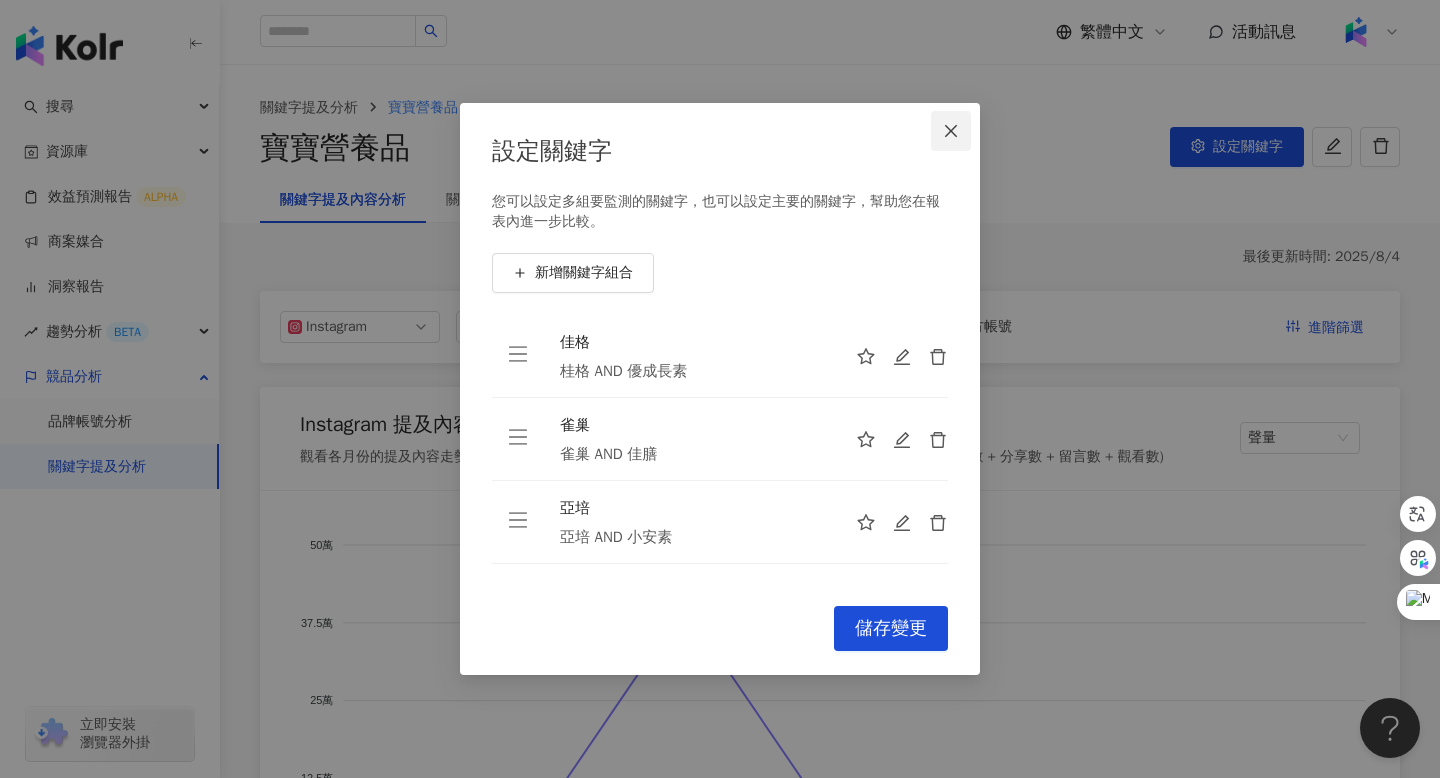 click 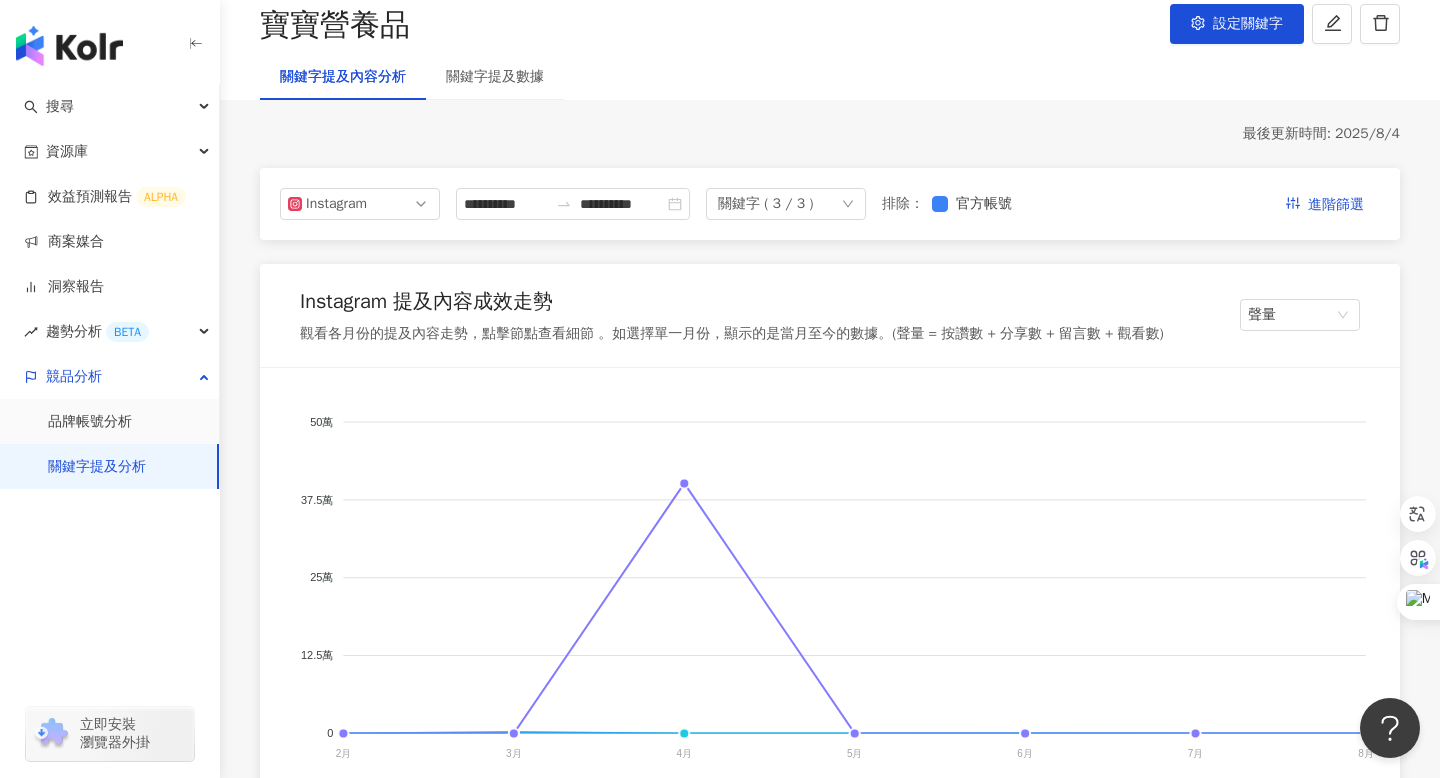 scroll, scrollTop: 117, scrollLeft: 0, axis: vertical 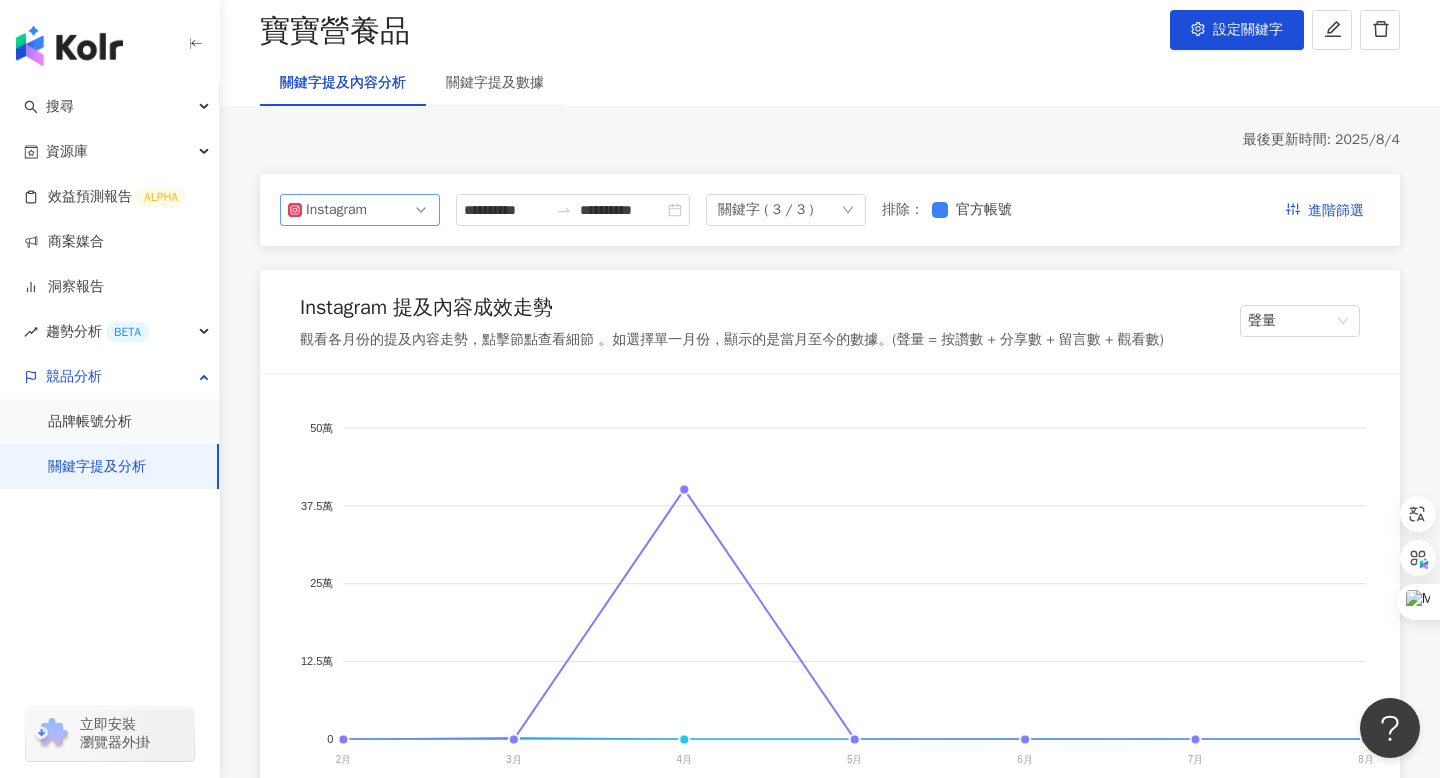 click on "Instagram" at bounding box center [338, 210] 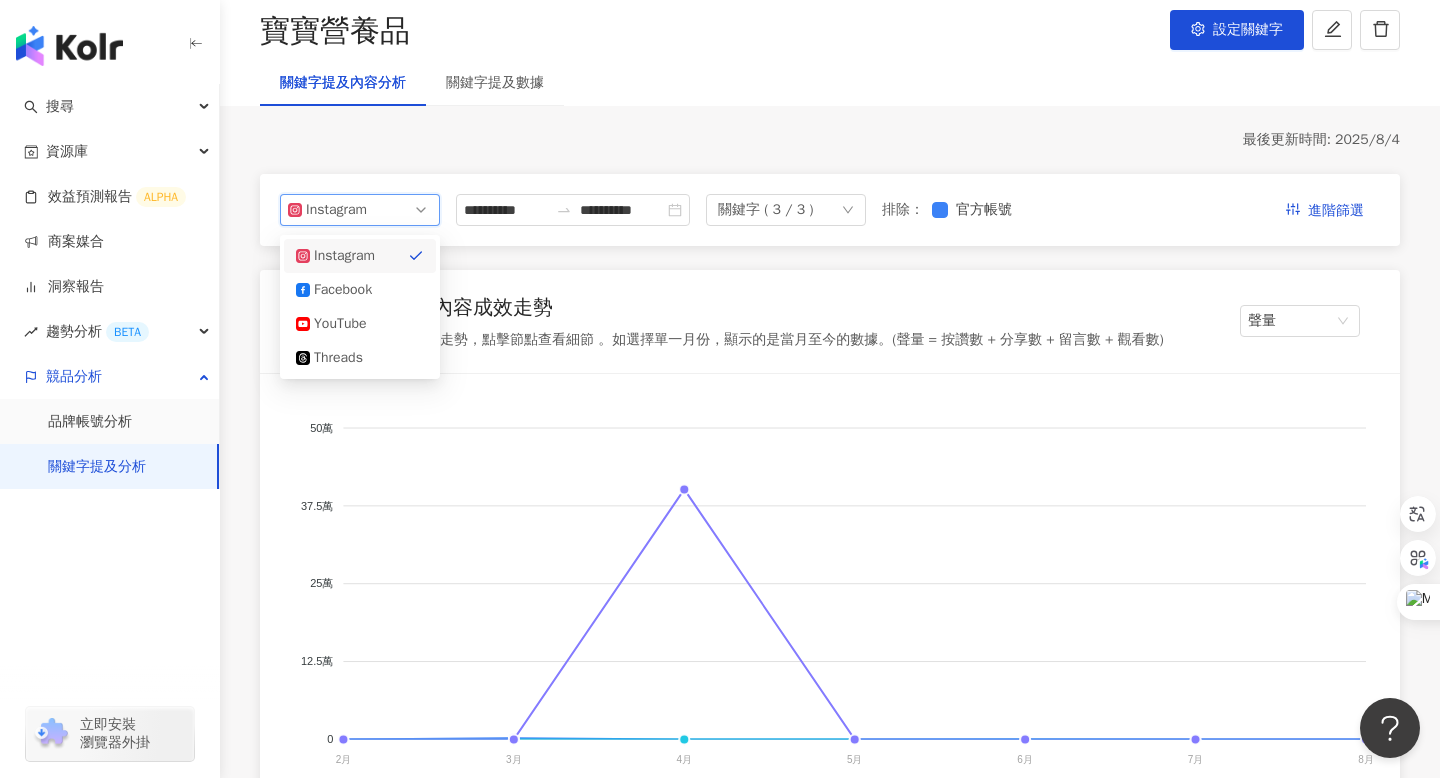 click on "Facebook" at bounding box center [346, 290] 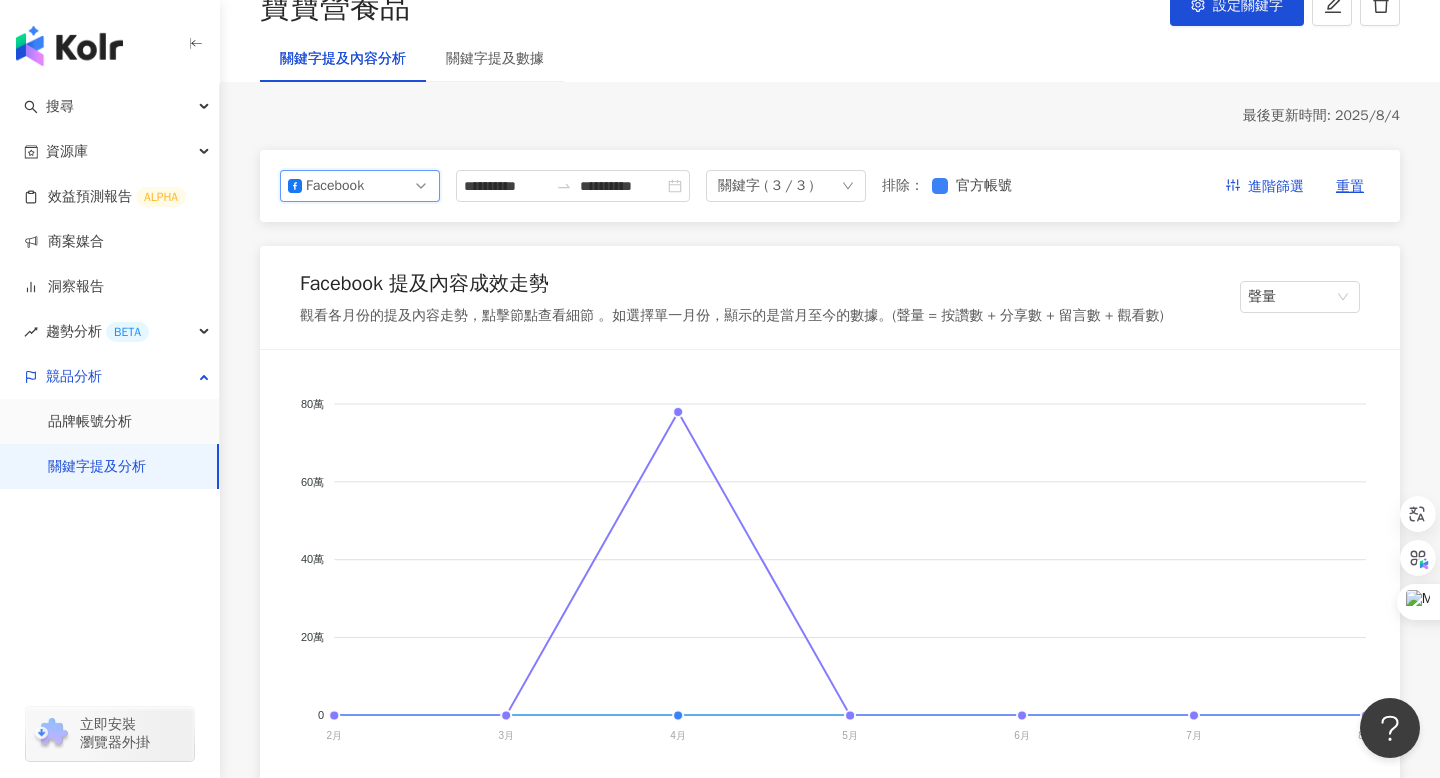 scroll, scrollTop: 139, scrollLeft: 0, axis: vertical 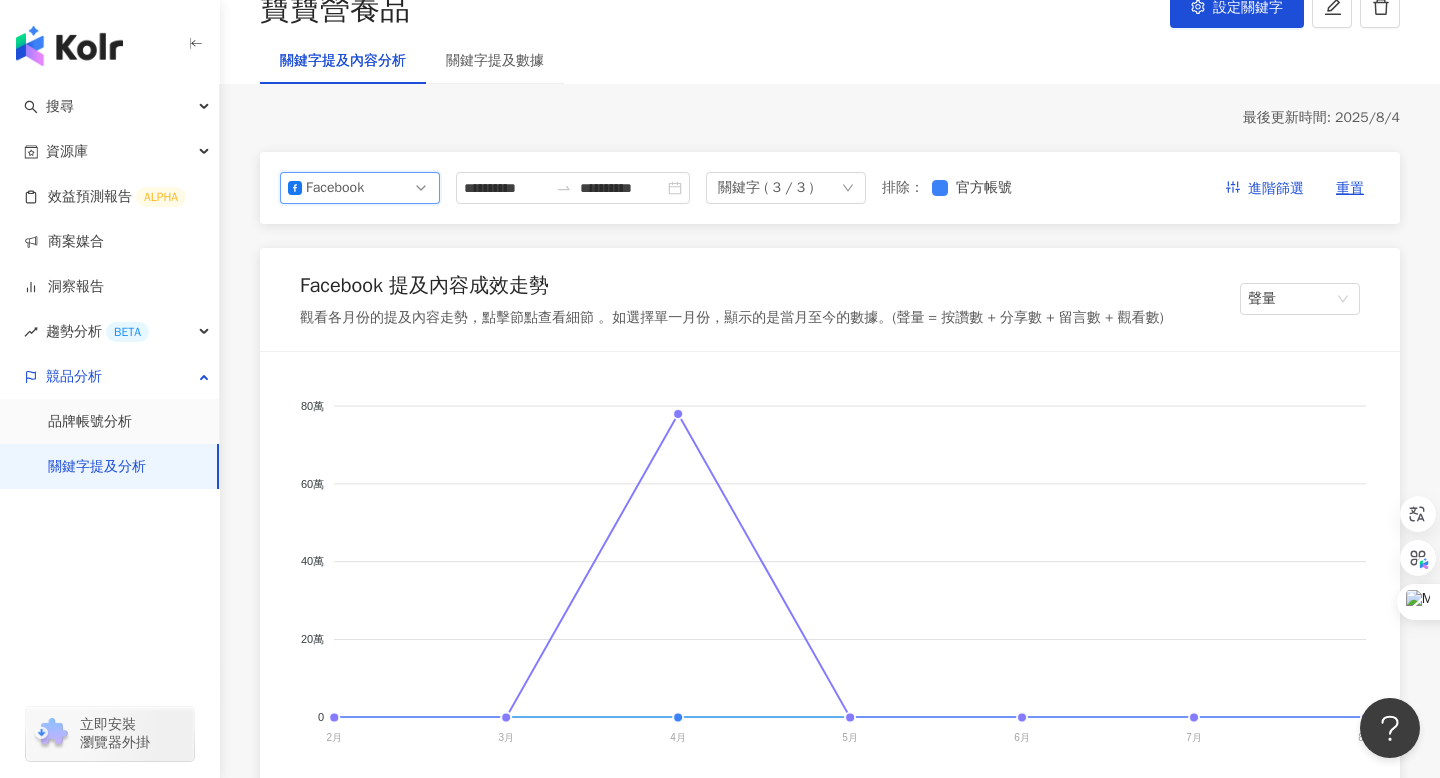 click on "Facebook" at bounding box center [360, 188] 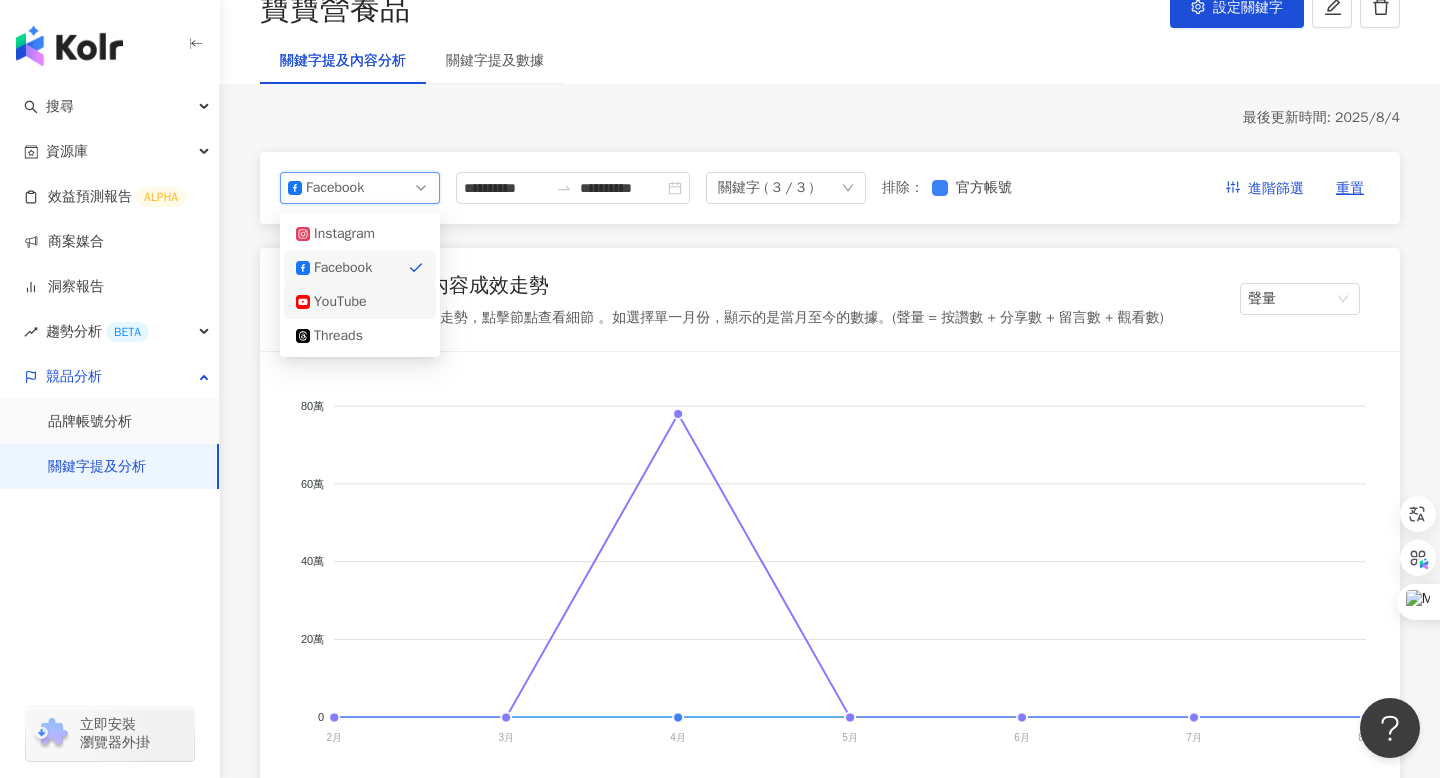 click on "YouTube" at bounding box center [346, 302] 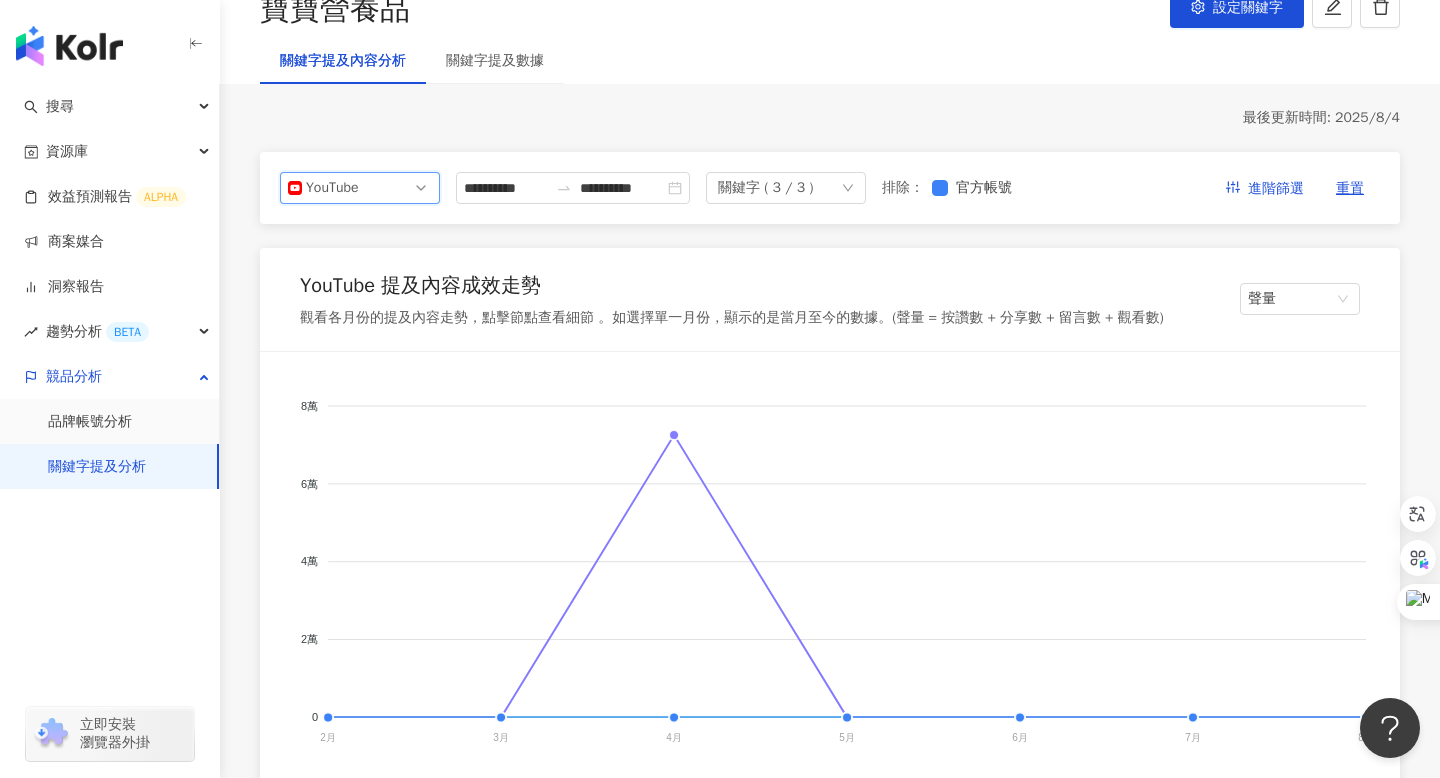 click on "YouTube" at bounding box center [360, 188] 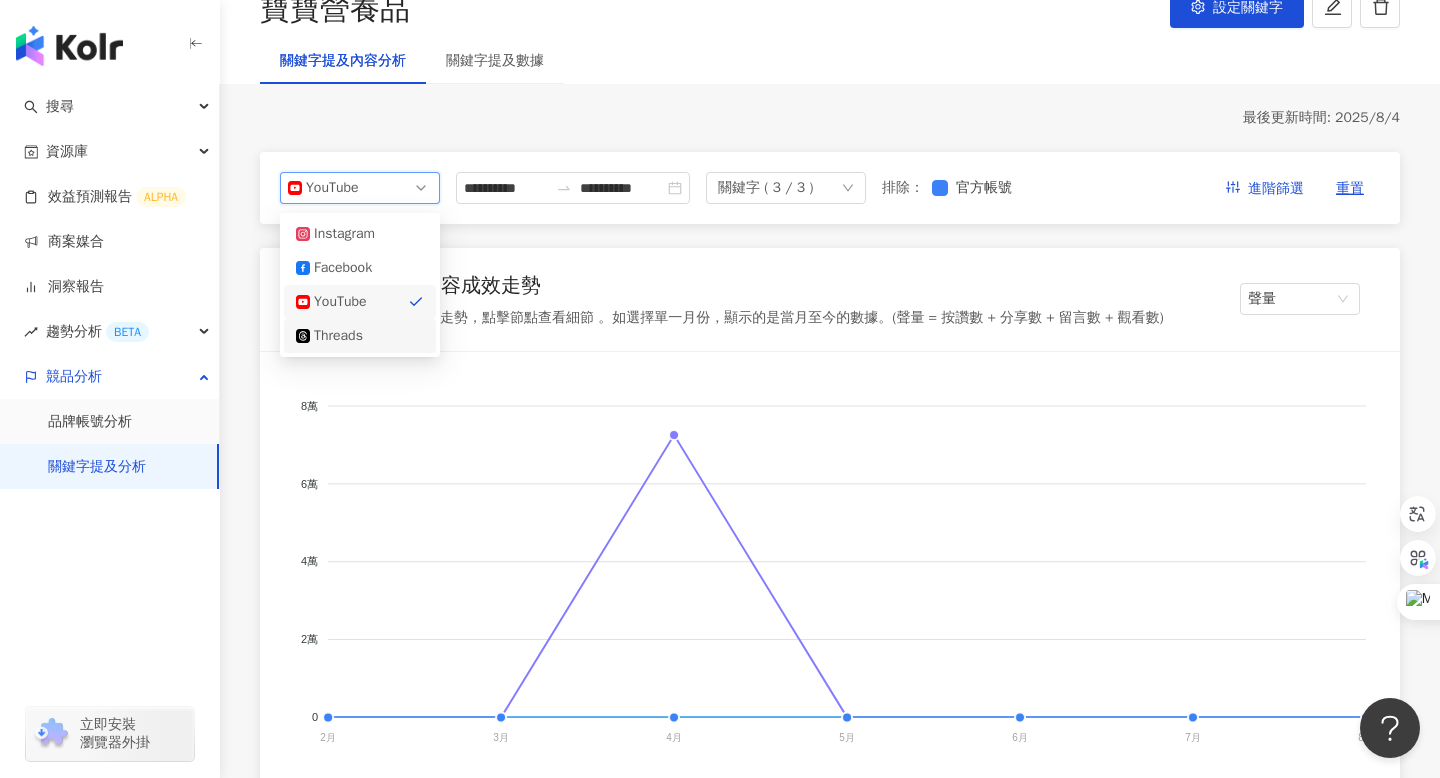 click on "Threads" at bounding box center [346, 336] 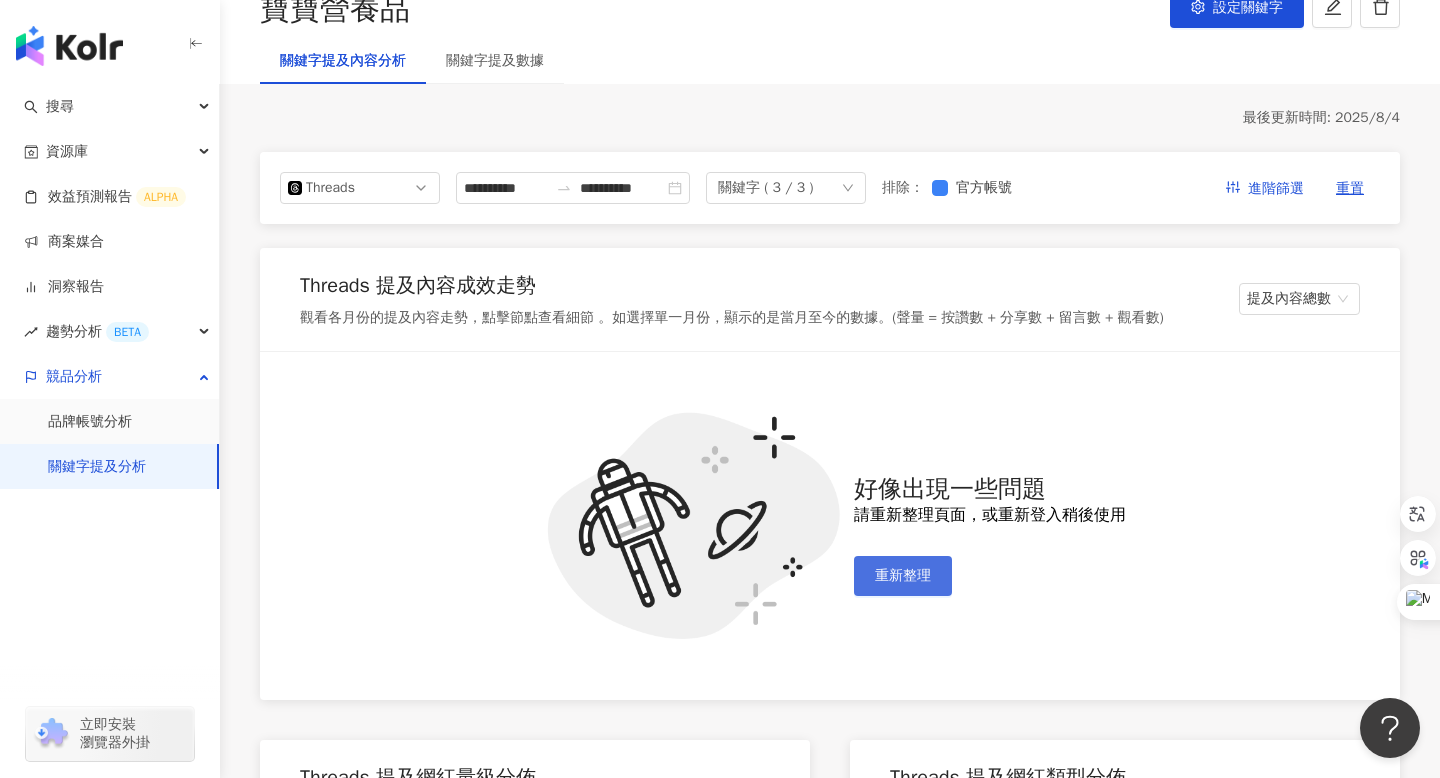 click on "重新整理" at bounding box center (903, 576) 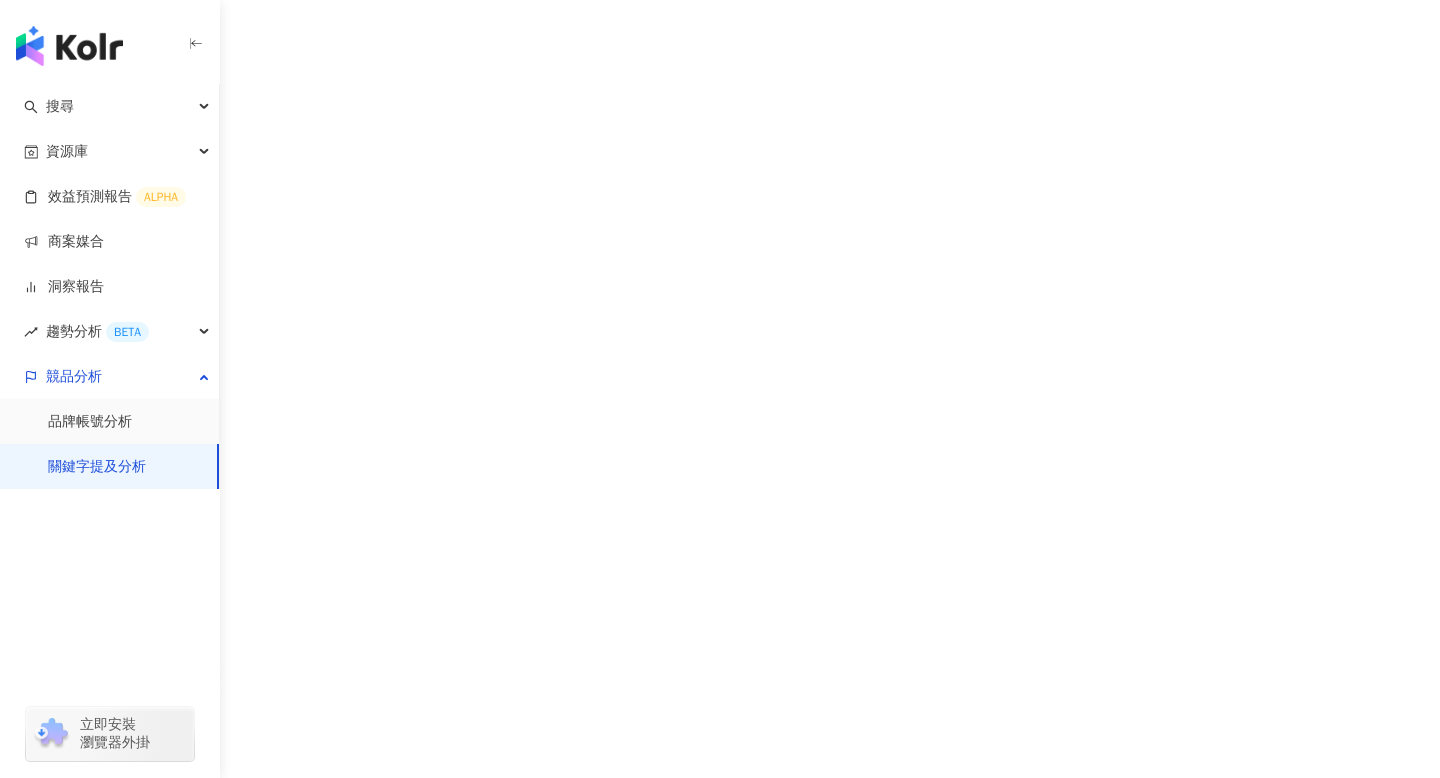 scroll, scrollTop: 0, scrollLeft: 0, axis: both 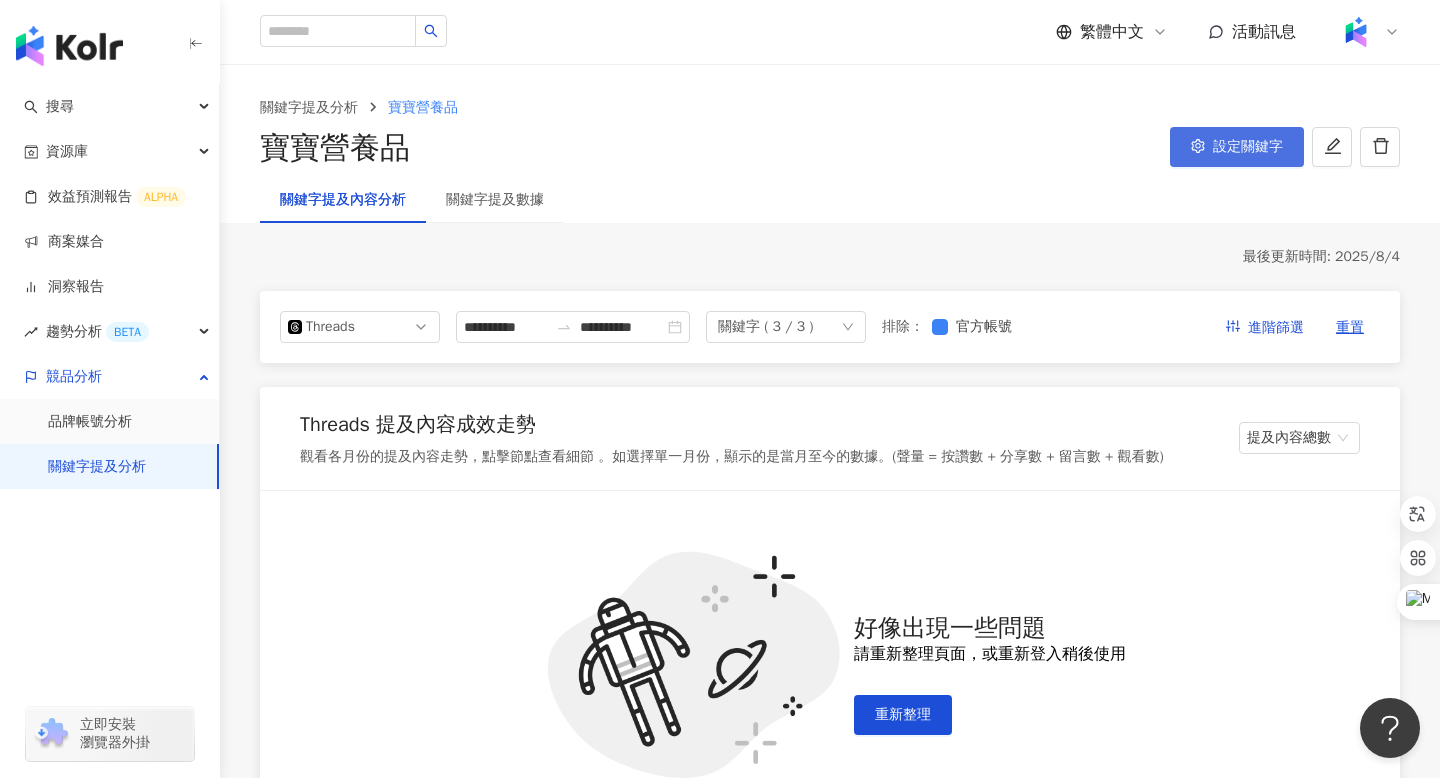 click on "設定關鍵字" at bounding box center [1248, 147] 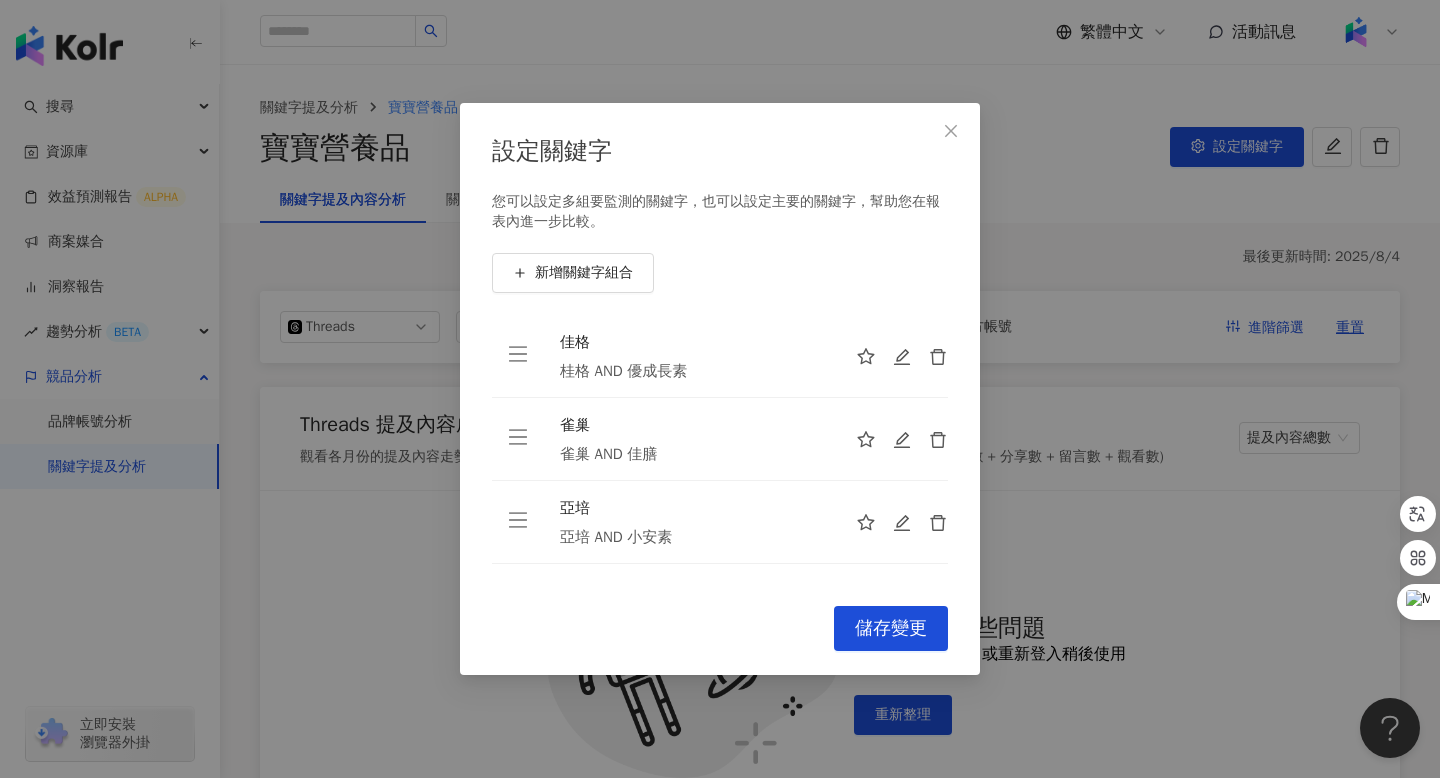 click on "桂格 AND 優成長素" at bounding box center (692, 371) 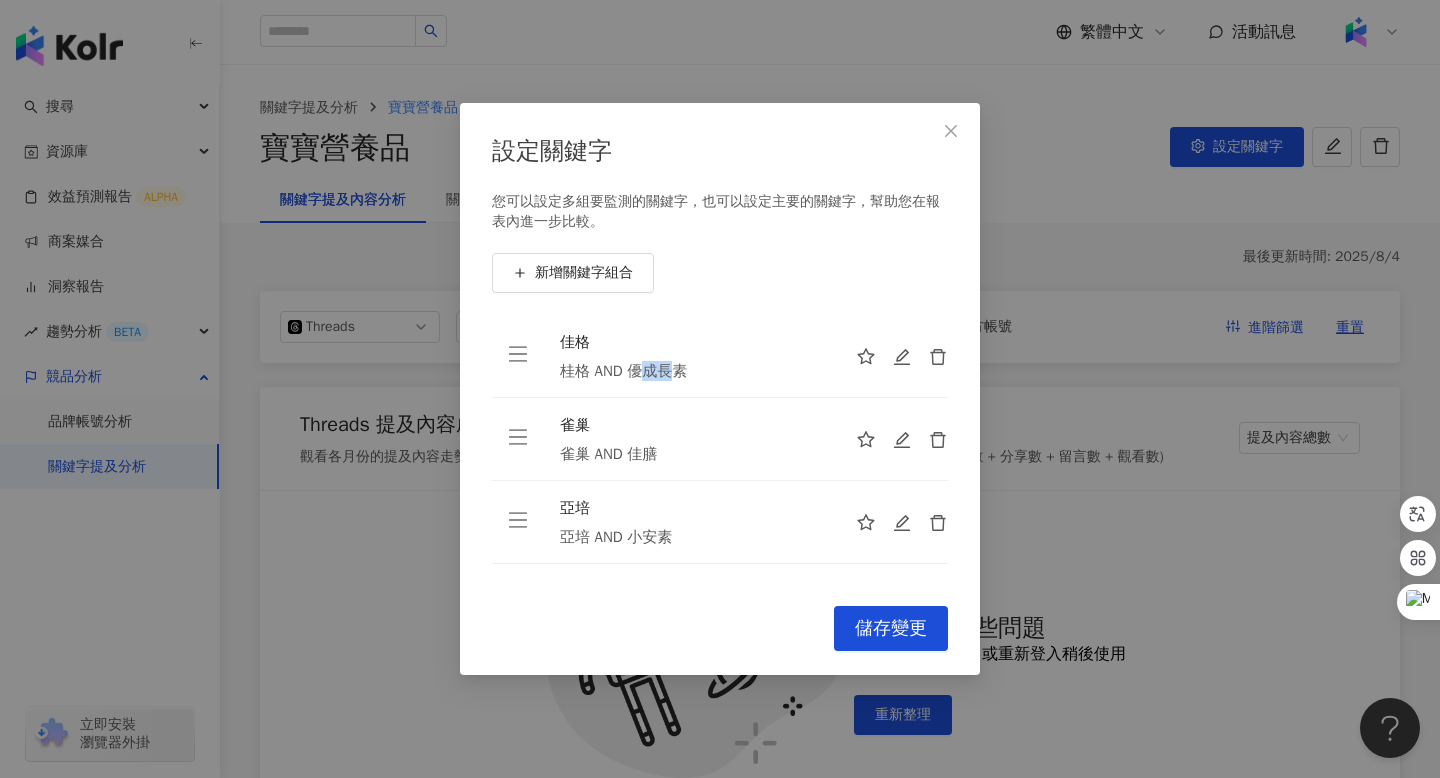 click on "桂格 AND 優成長素" at bounding box center [692, 371] 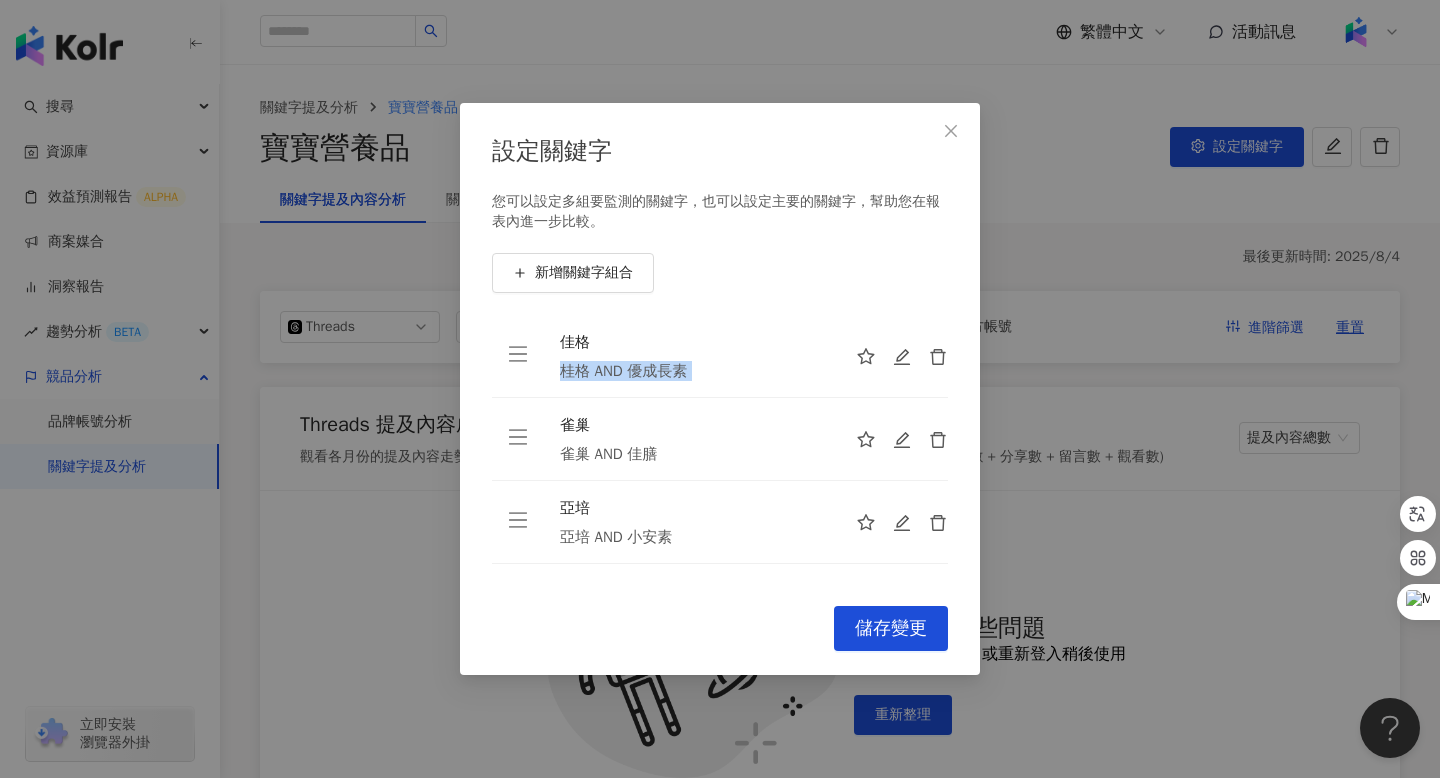 click on "桂格 AND 優成長素" at bounding box center [692, 371] 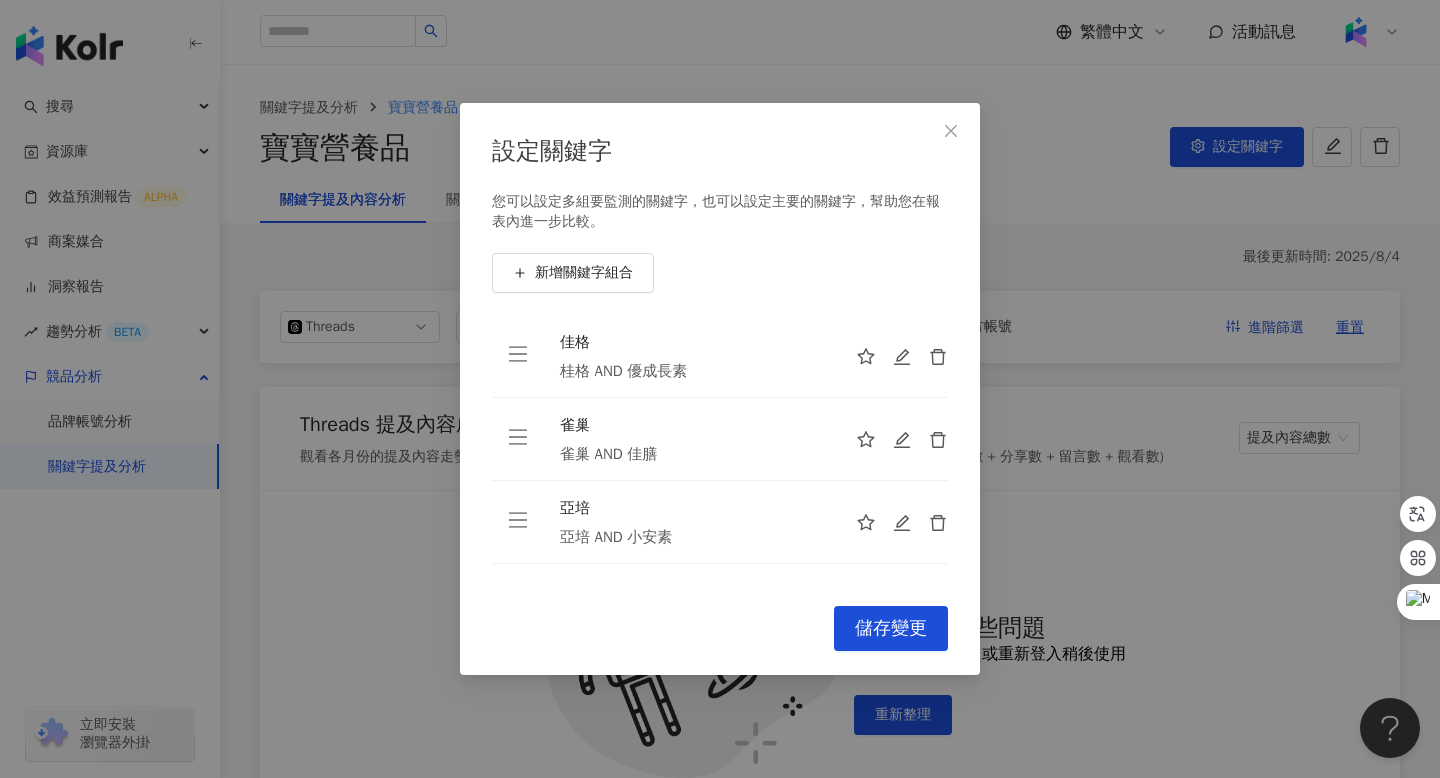 click on "桂格 AND 優成長素" at bounding box center [692, 371] 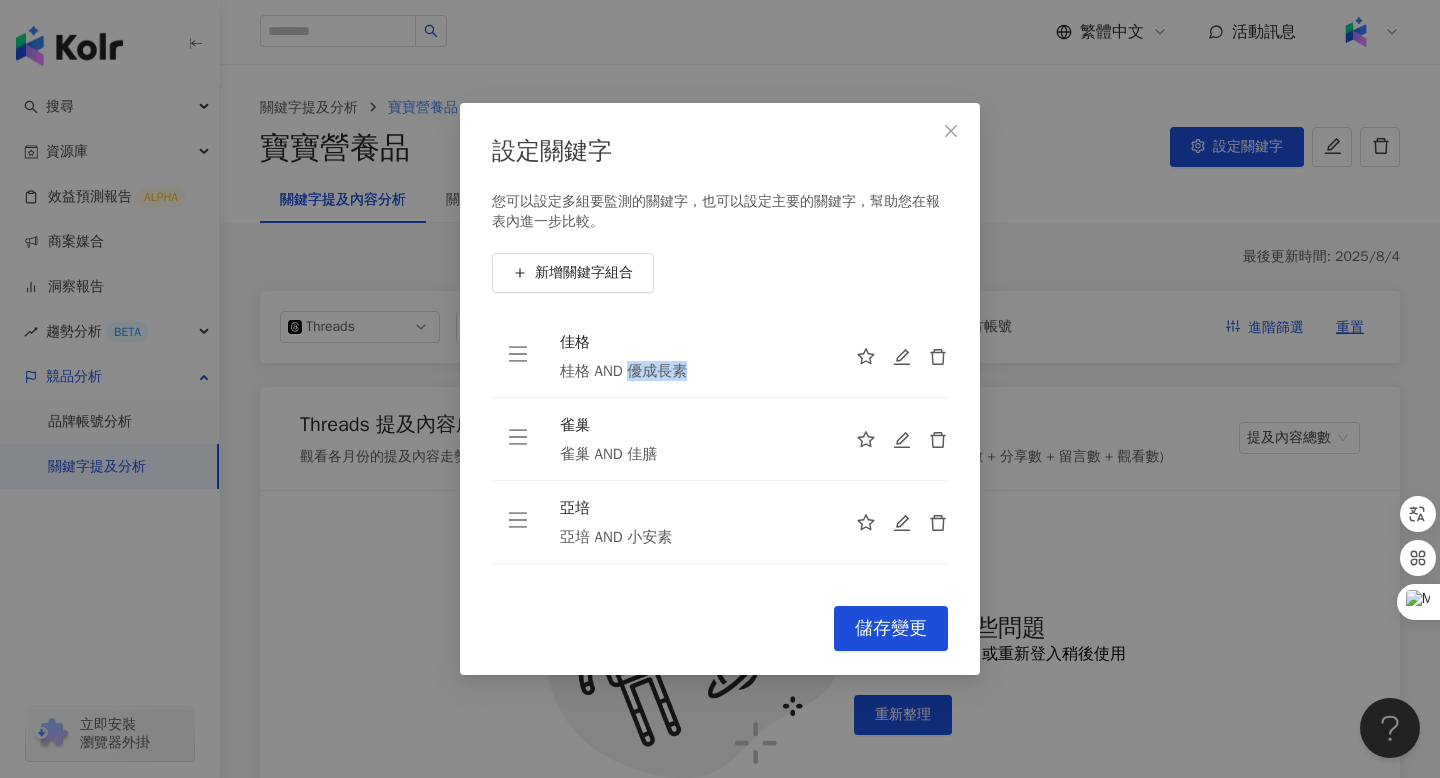 drag, startPoint x: 635, startPoint y: 370, endPoint x: 698, endPoint y: 370, distance: 63 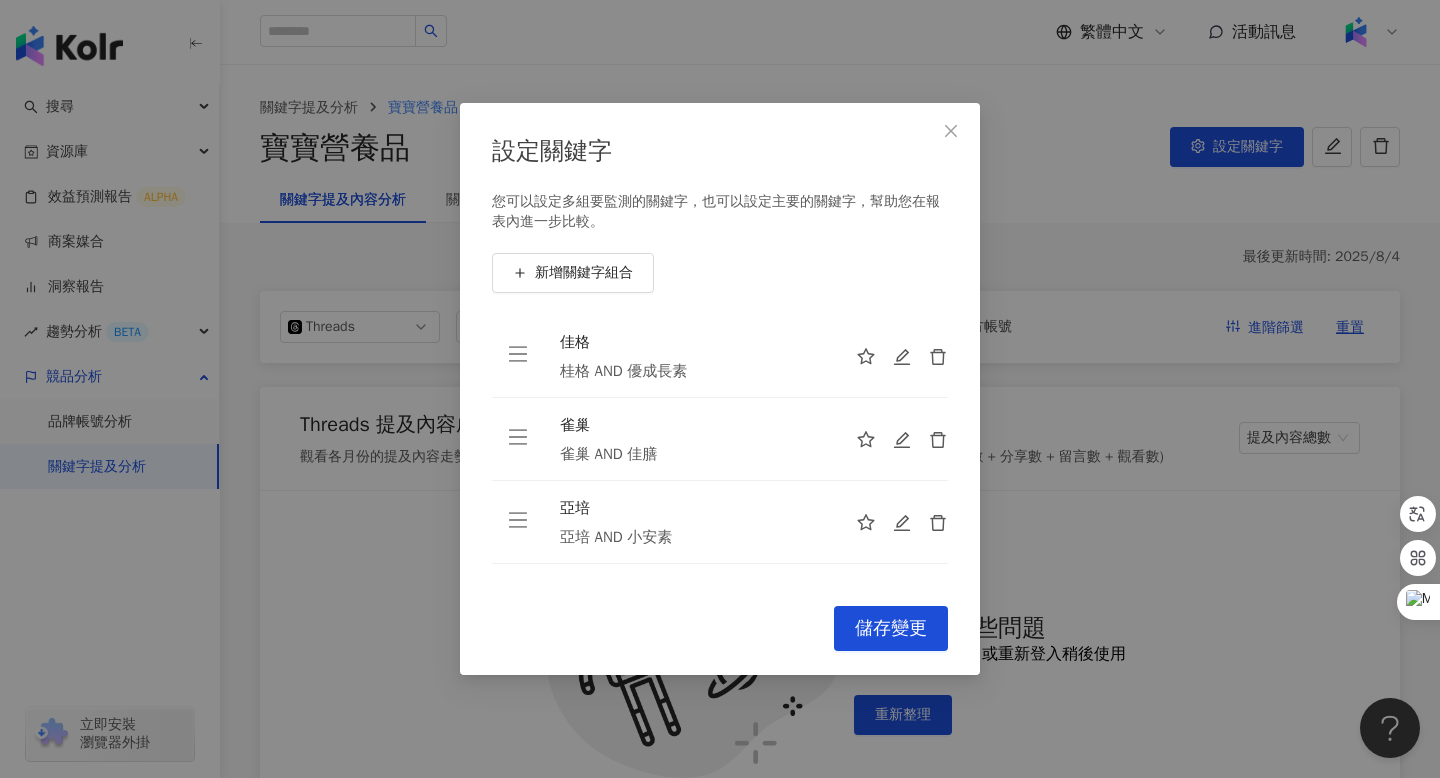 click on "桂格 AND 優成長素" at bounding box center (692, 371) 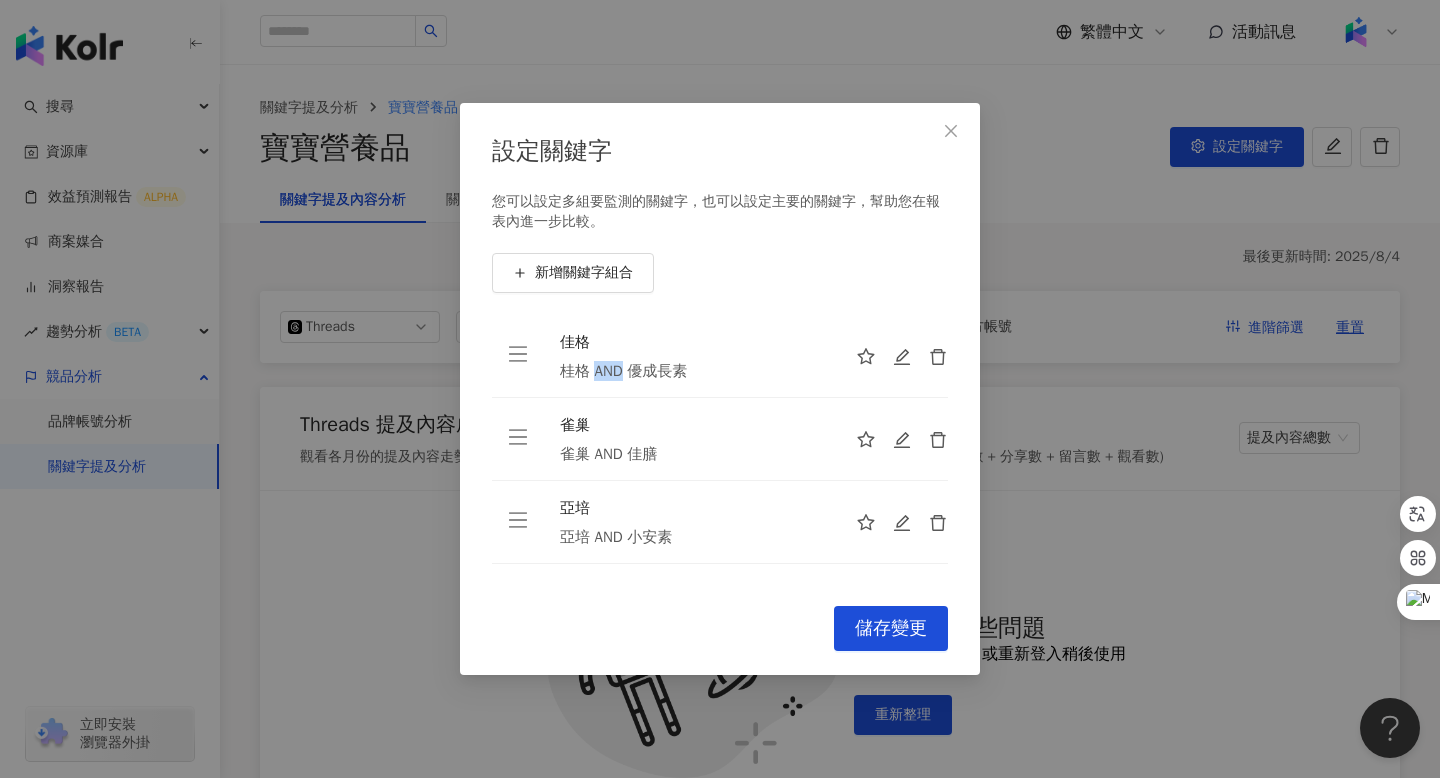 click on "桂格 AND 優成長素" at bounding box center [692, 371] 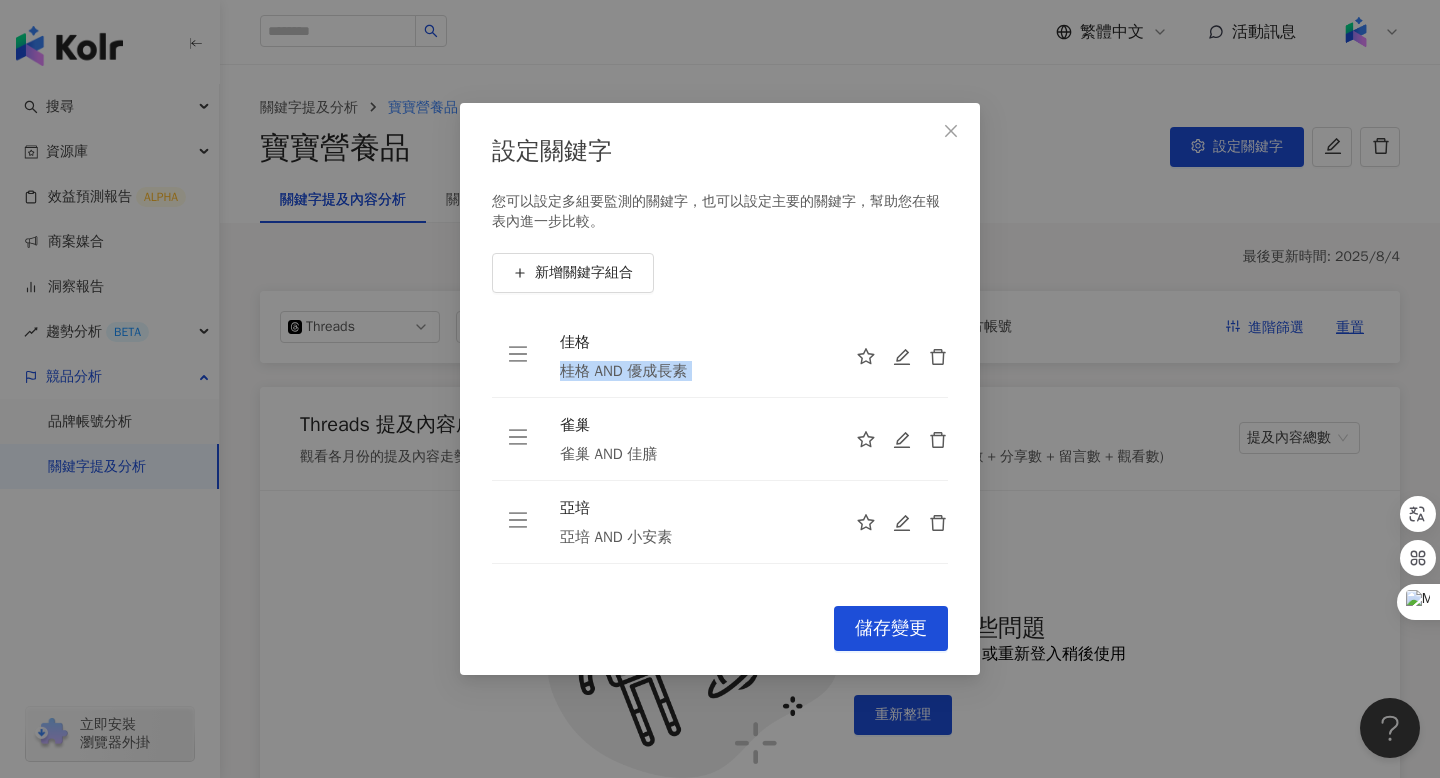 click on "桂格 AND 優成長素" at bounding box center (692, 371) 